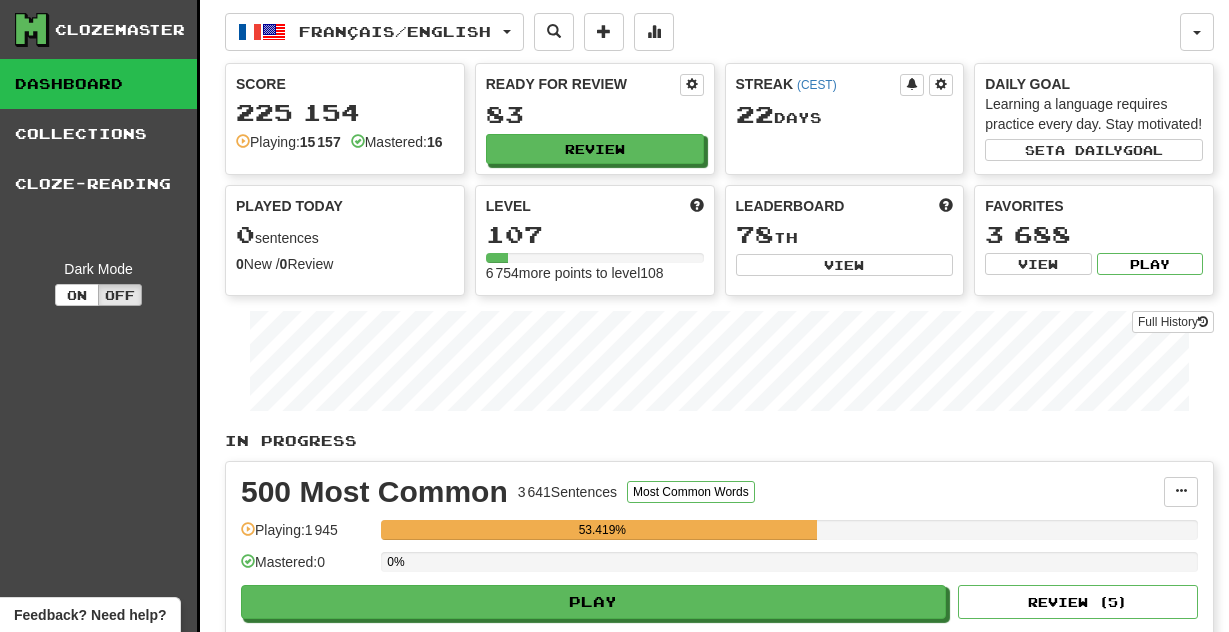 scroll, scrollTop: 0, scrollLeft: 0, axis: both 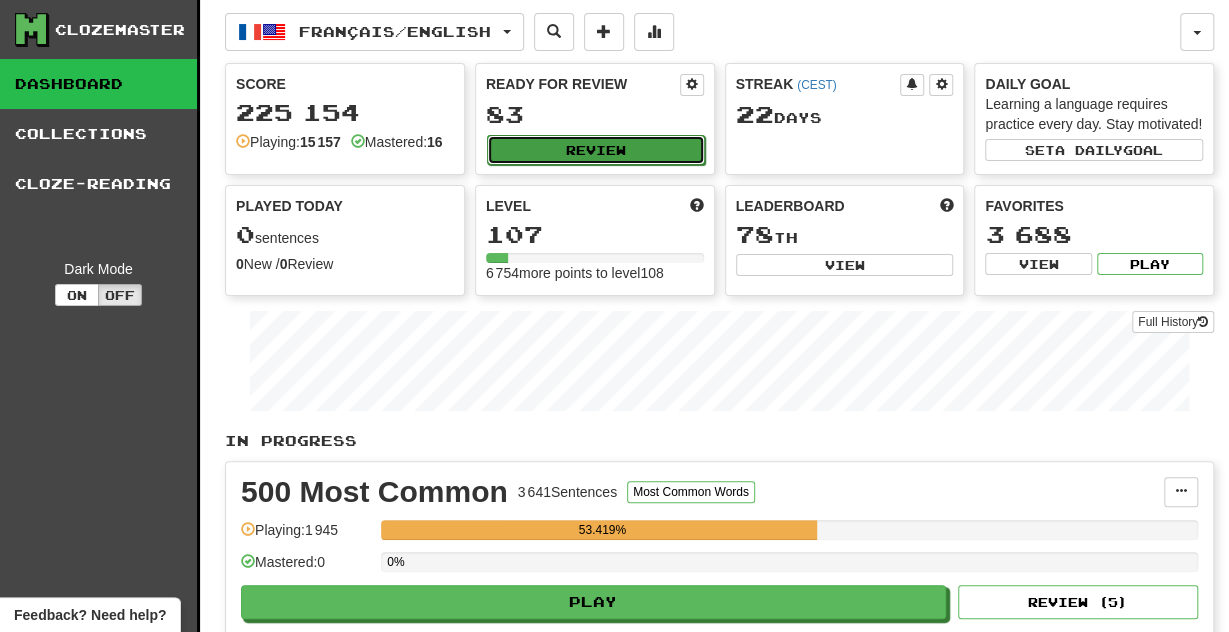 click on "Review" at bounding box center [596, 150] 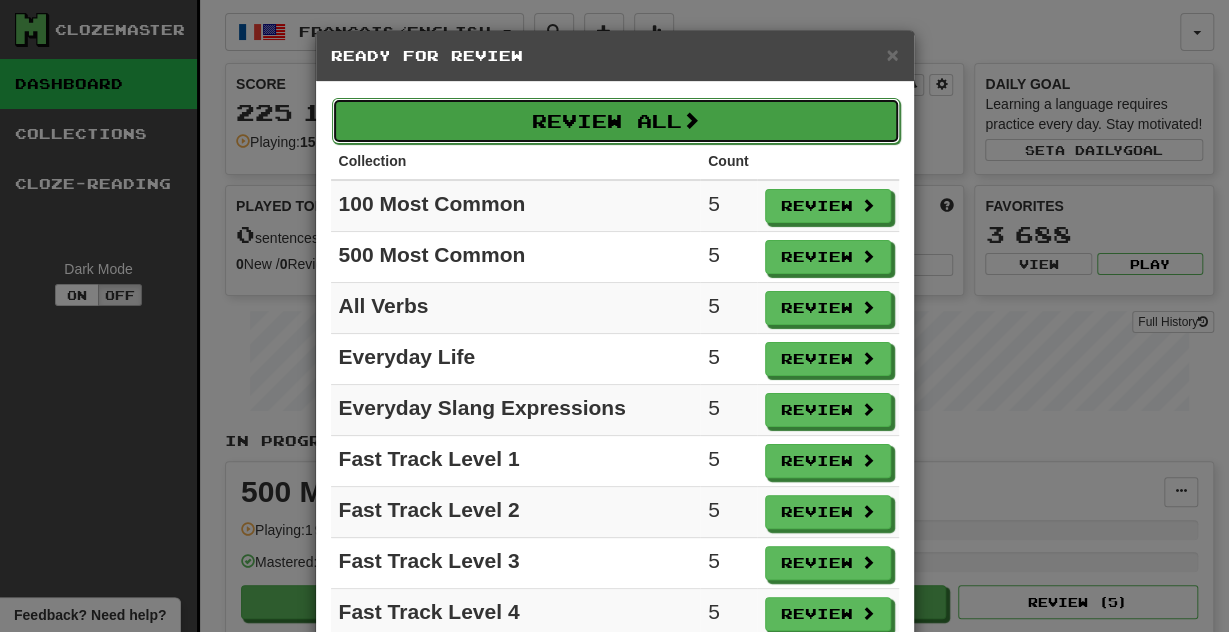 click on "Review All" at bounding box center [616, 121] 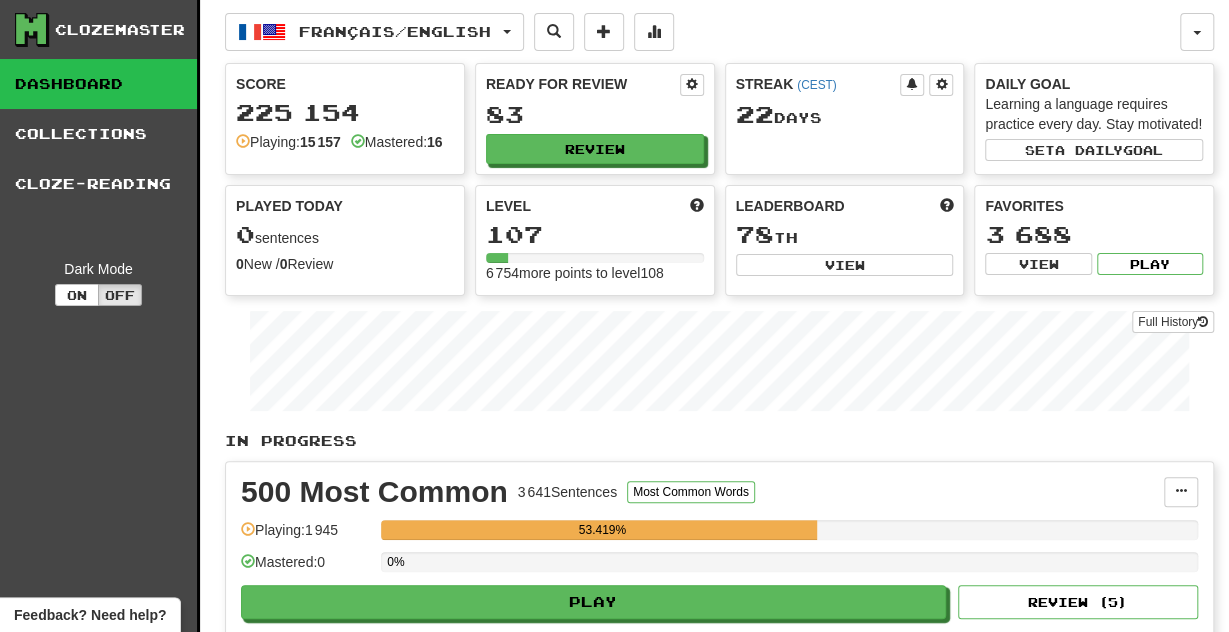 select on "**" 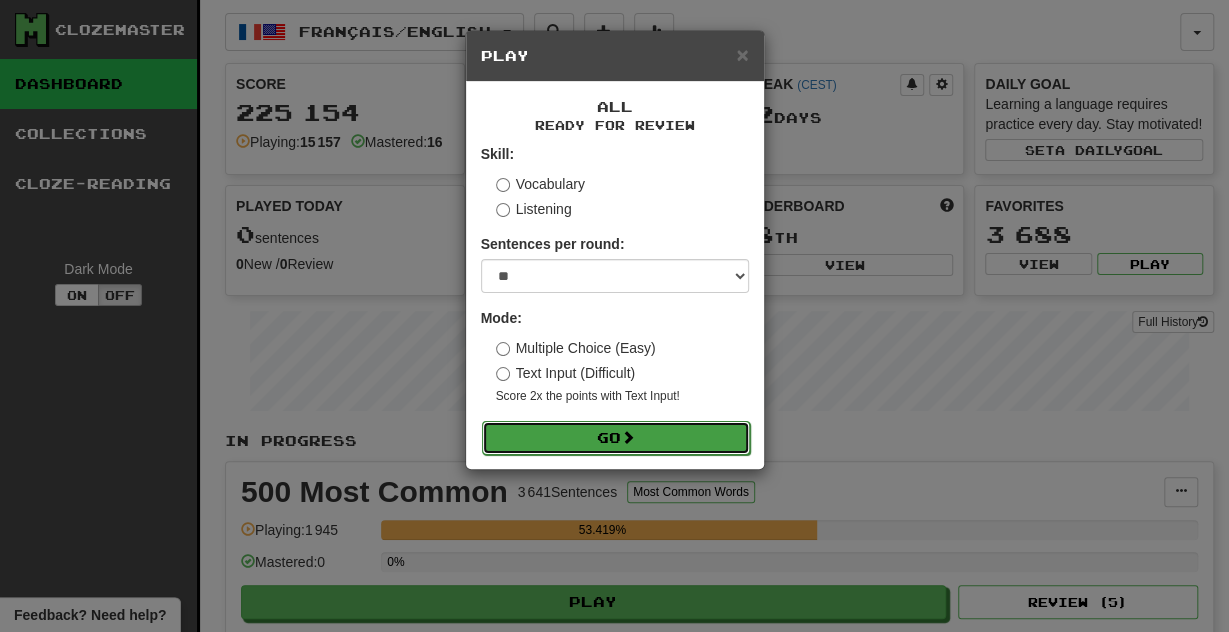 click on "Go" at bounding box center (616, 438) 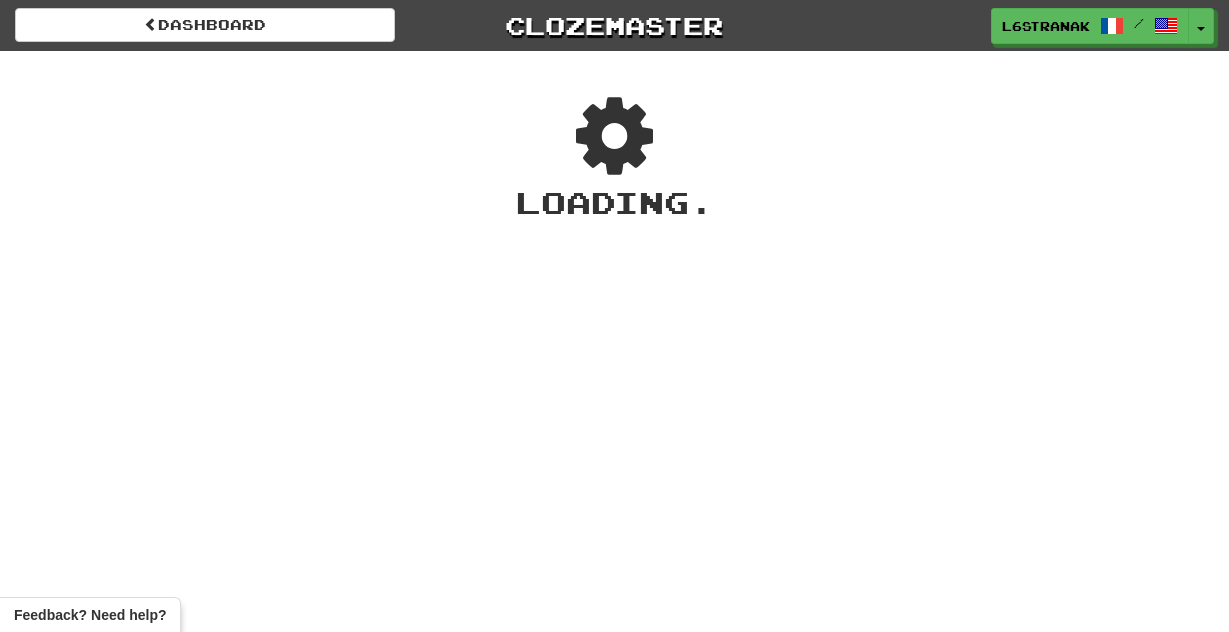 scroll, scrollTop: 0, scrollLeft: 0, axis: both 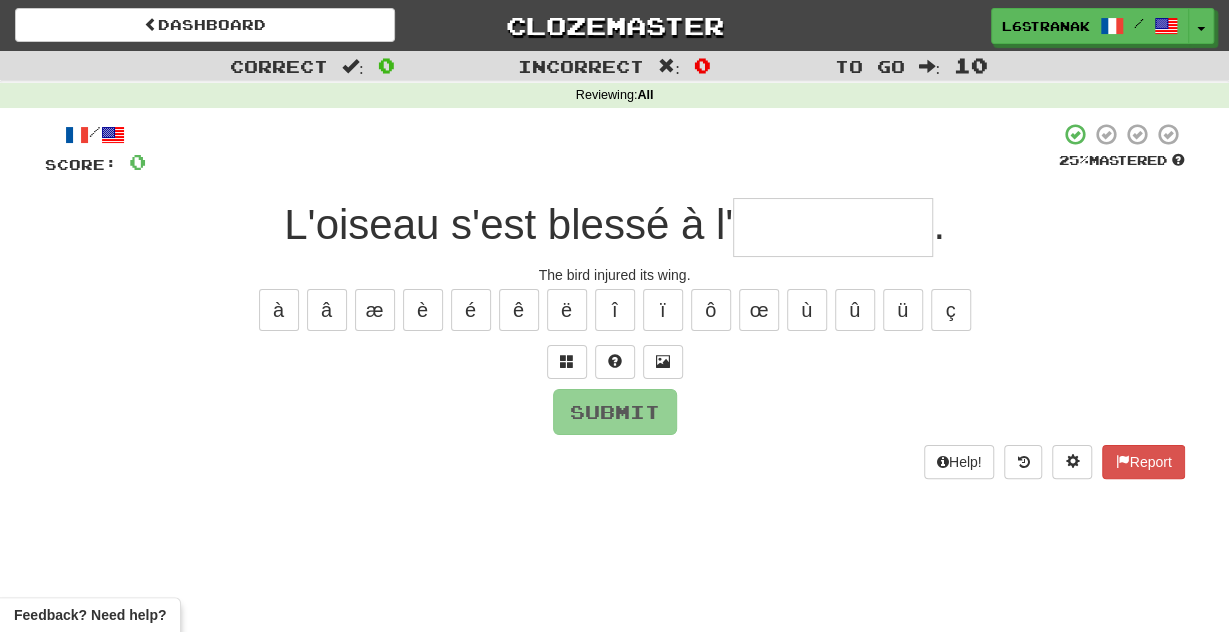 type on "*" 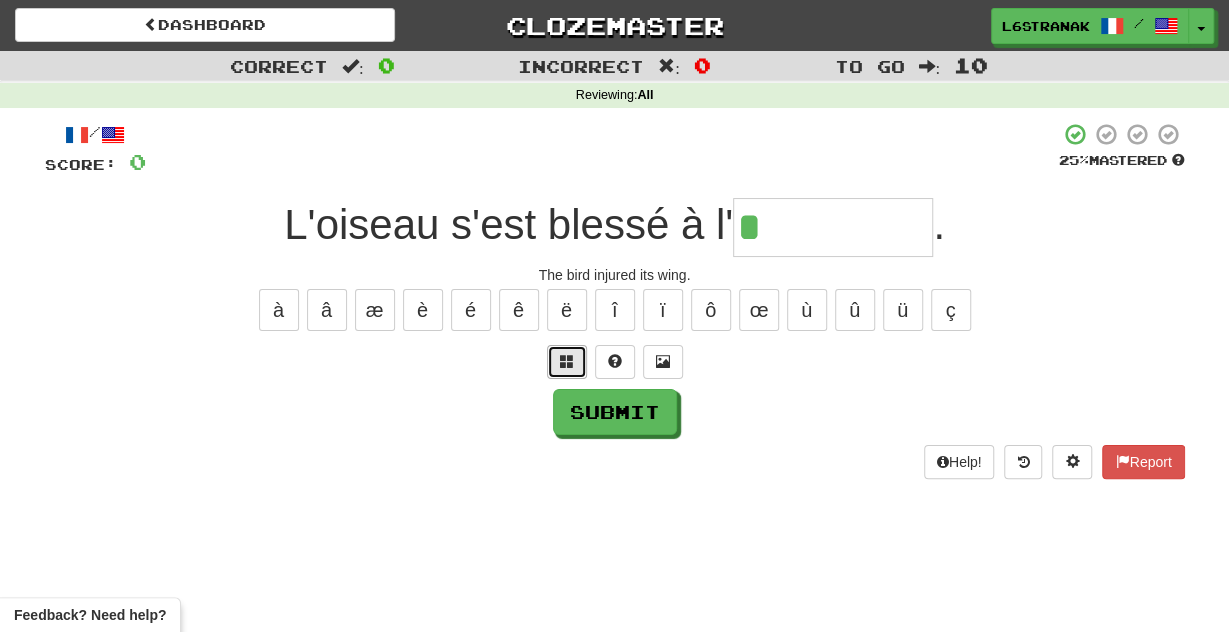 click at bounding box center (567, 361) 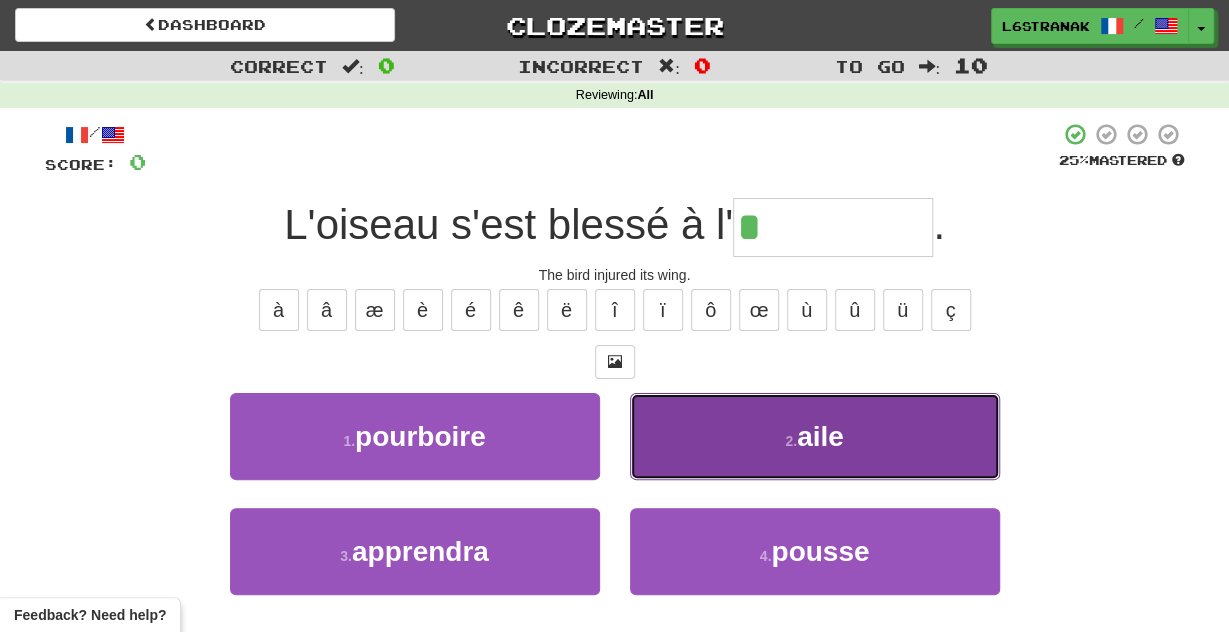 click on "2 .  aile" at bounding box center (815, 436) 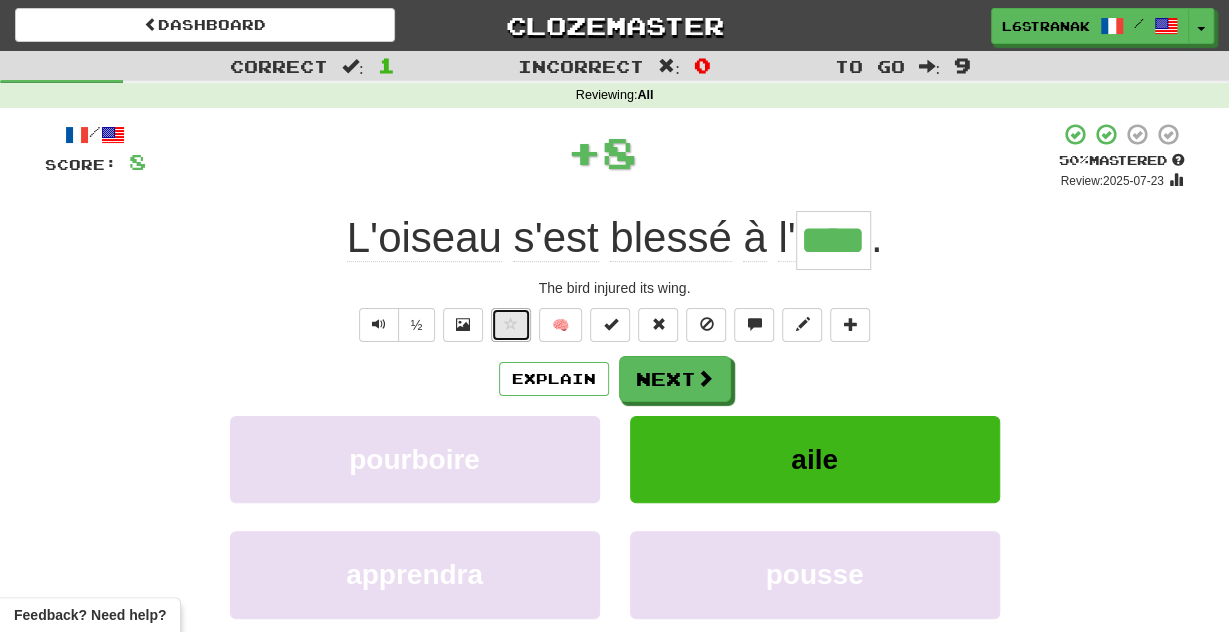 click at bounding box center [511, 325] 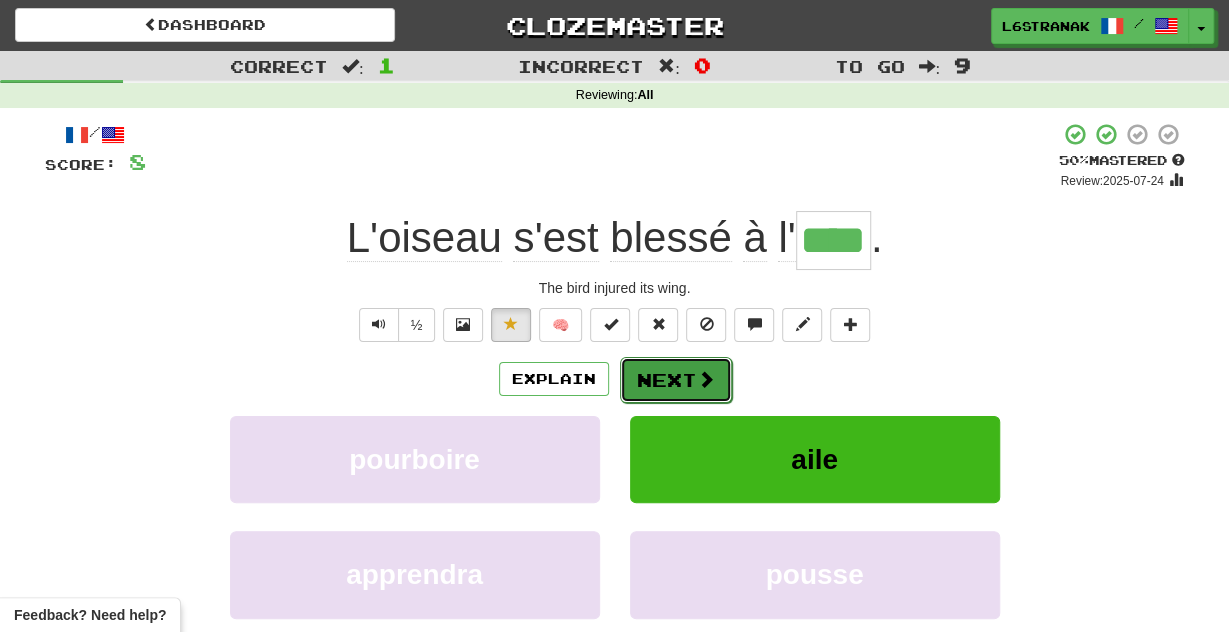 click on "Next" at bounding box center (676, 380) 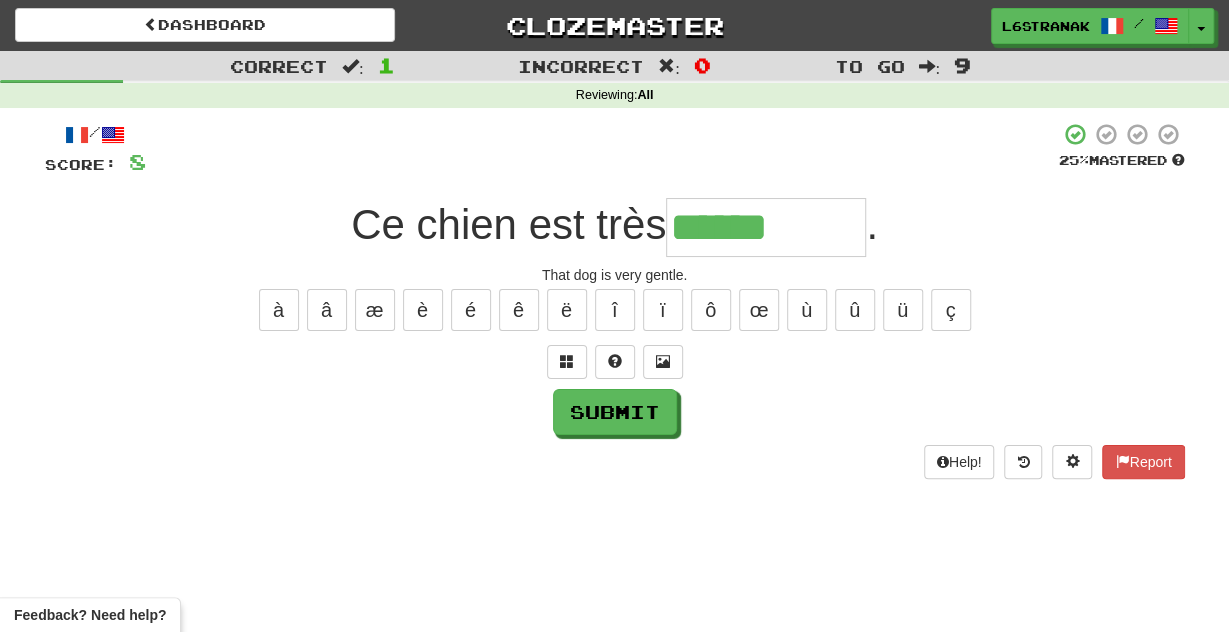 type on "******" 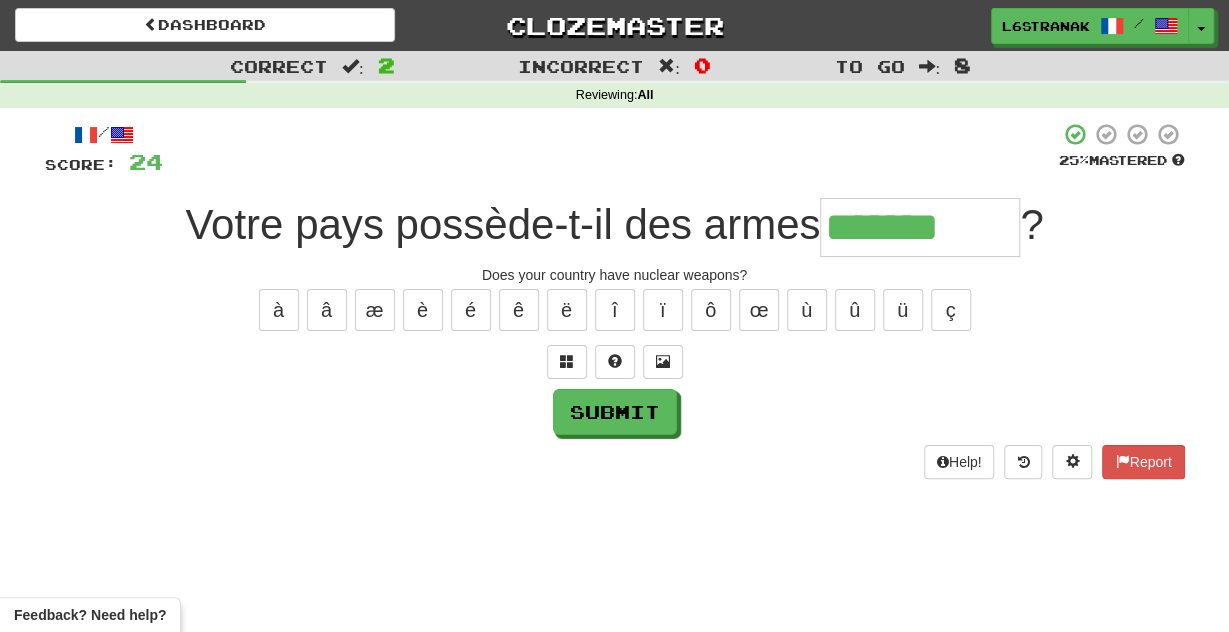 type on "**********" 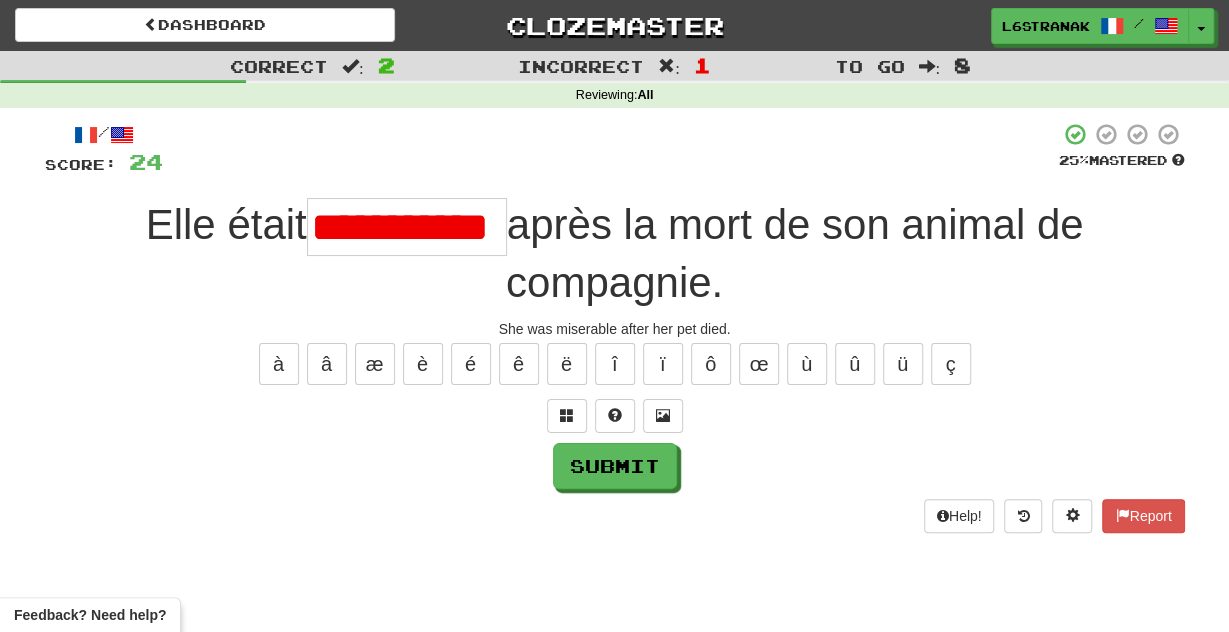 scroll, scrollTop: 0, scrollLeft: 50, axis: horizontal 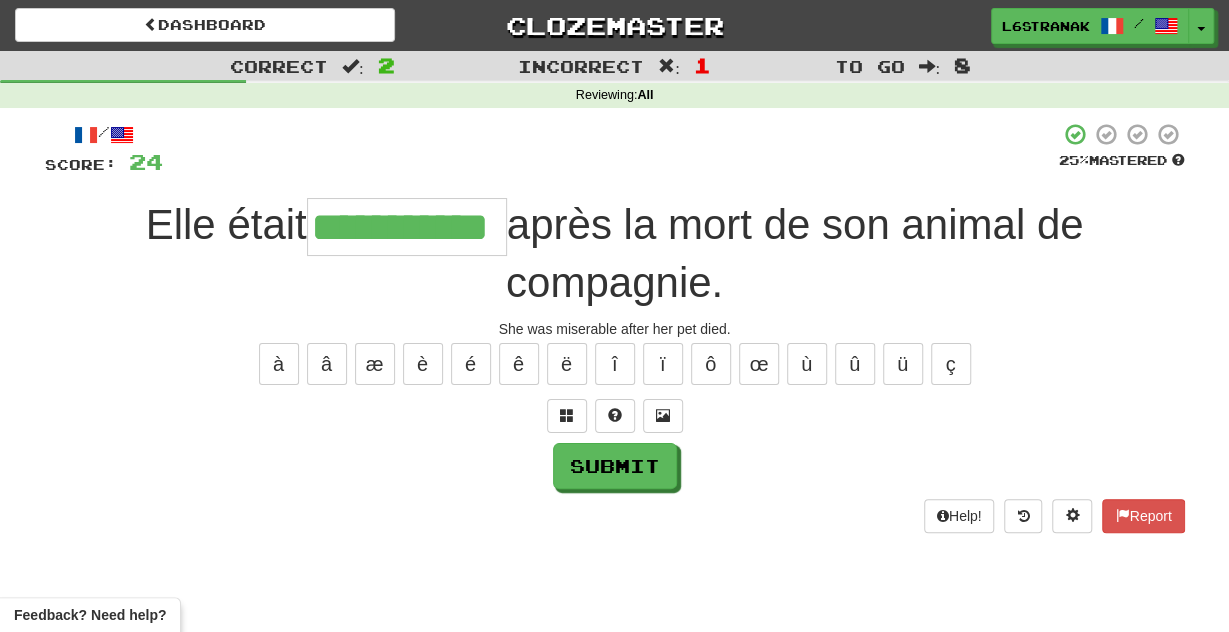 type on "**********" 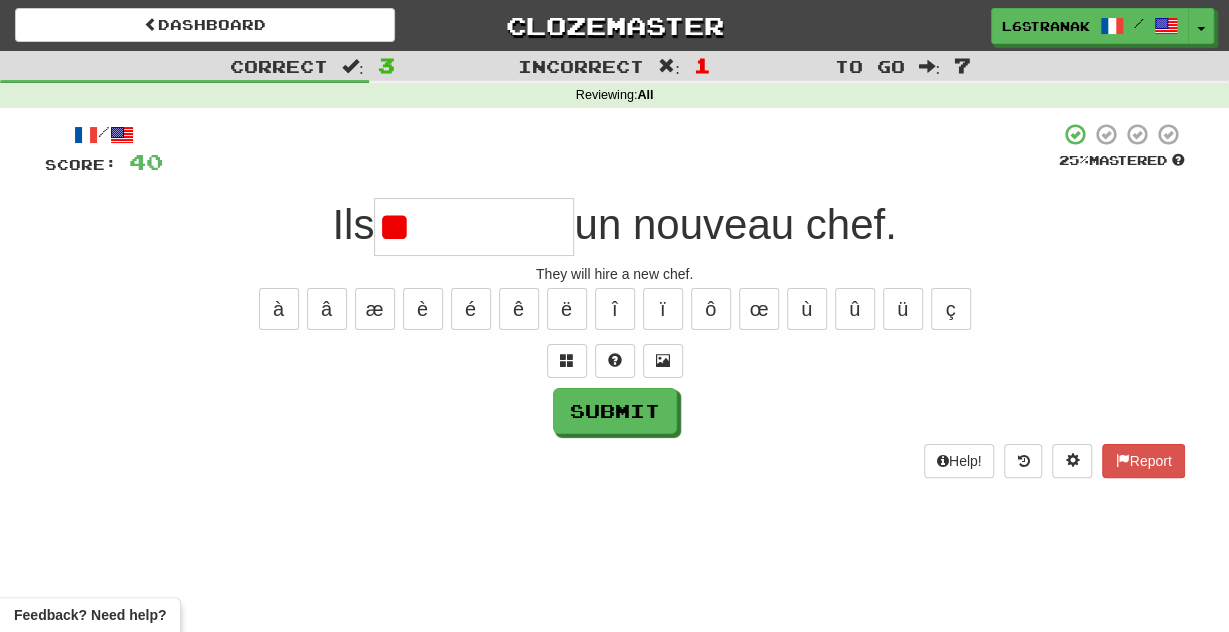 type on "*" 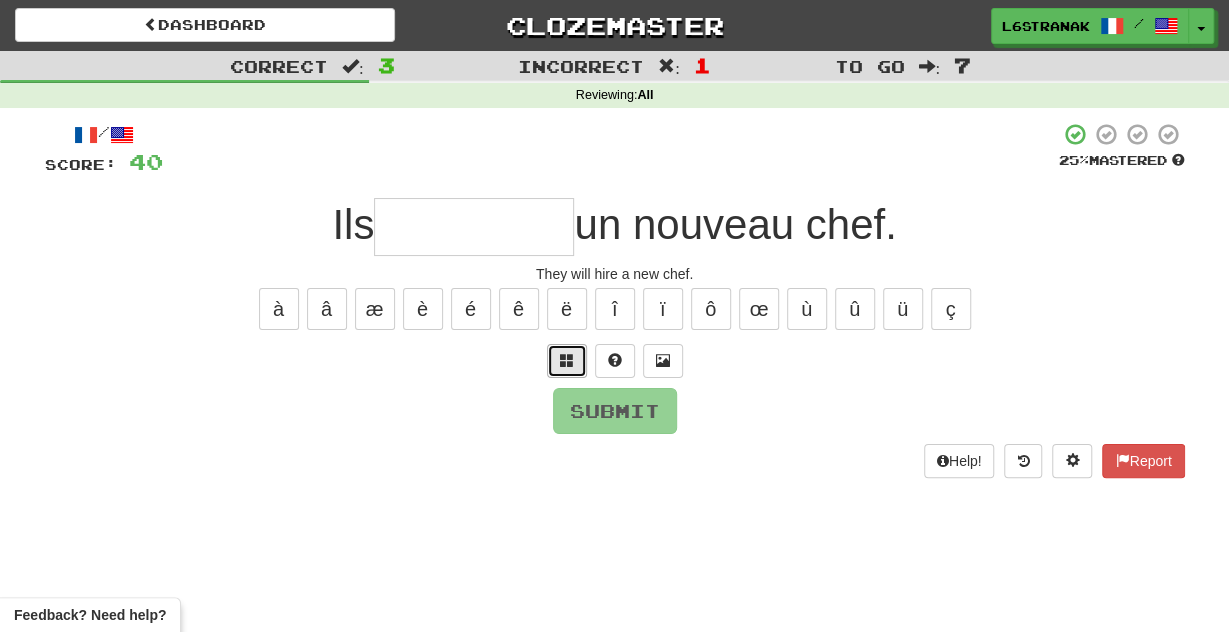 click at bounding box center [567, 361] 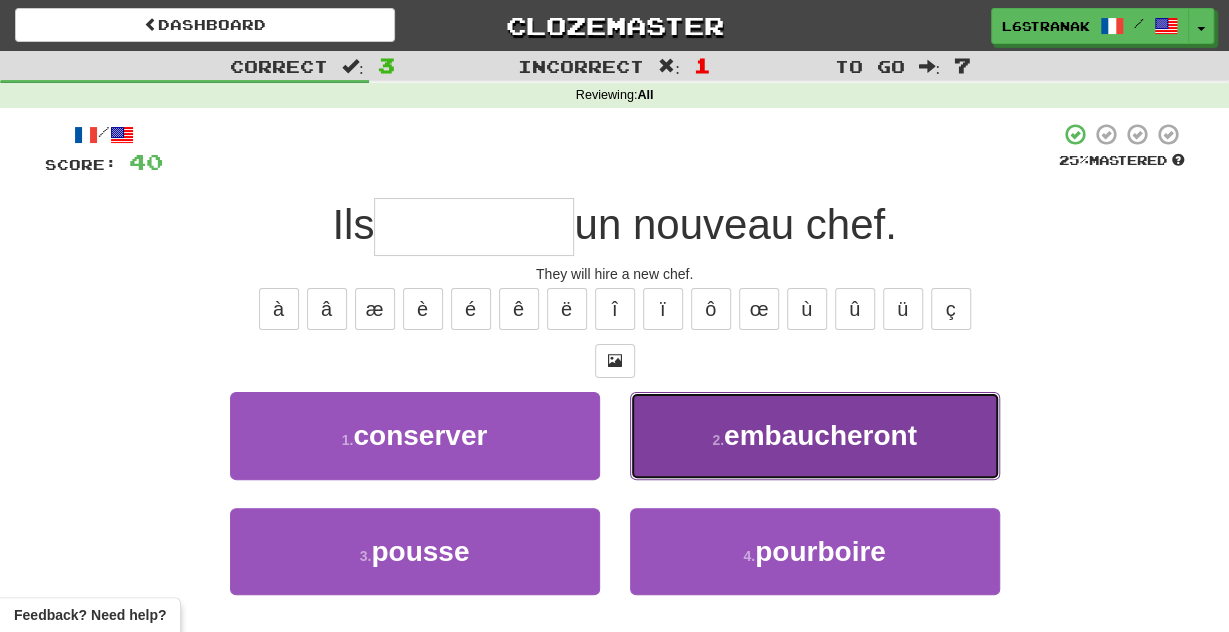 click on "2 .  embaucheront" at bounding box center (815, 435) 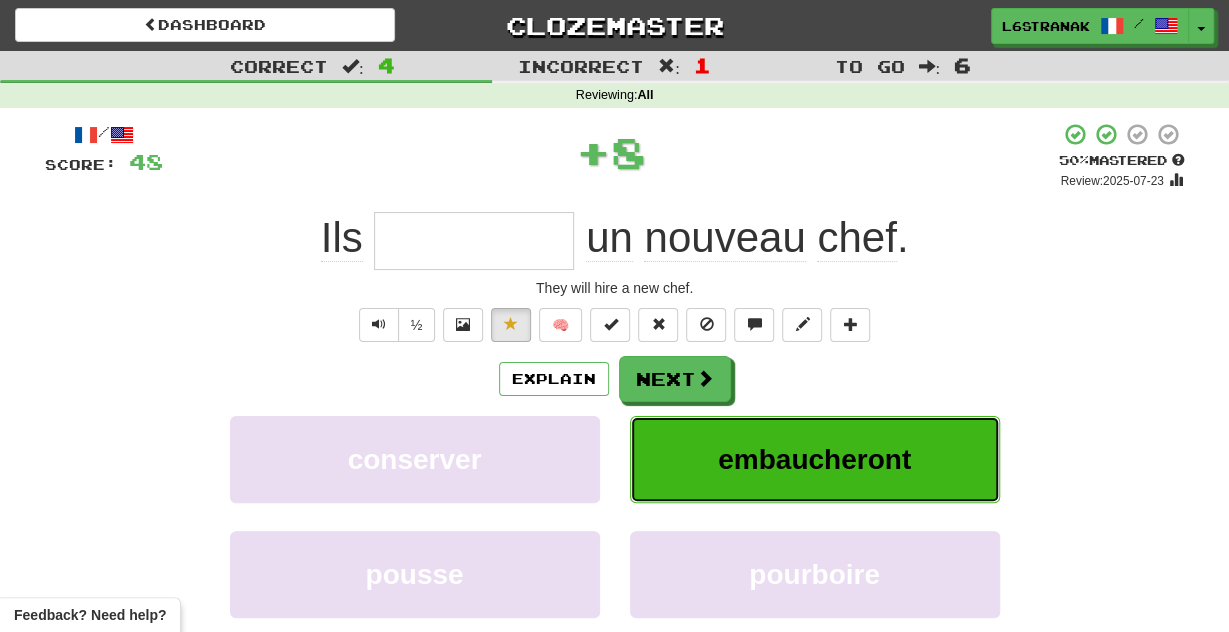 type on "**********" 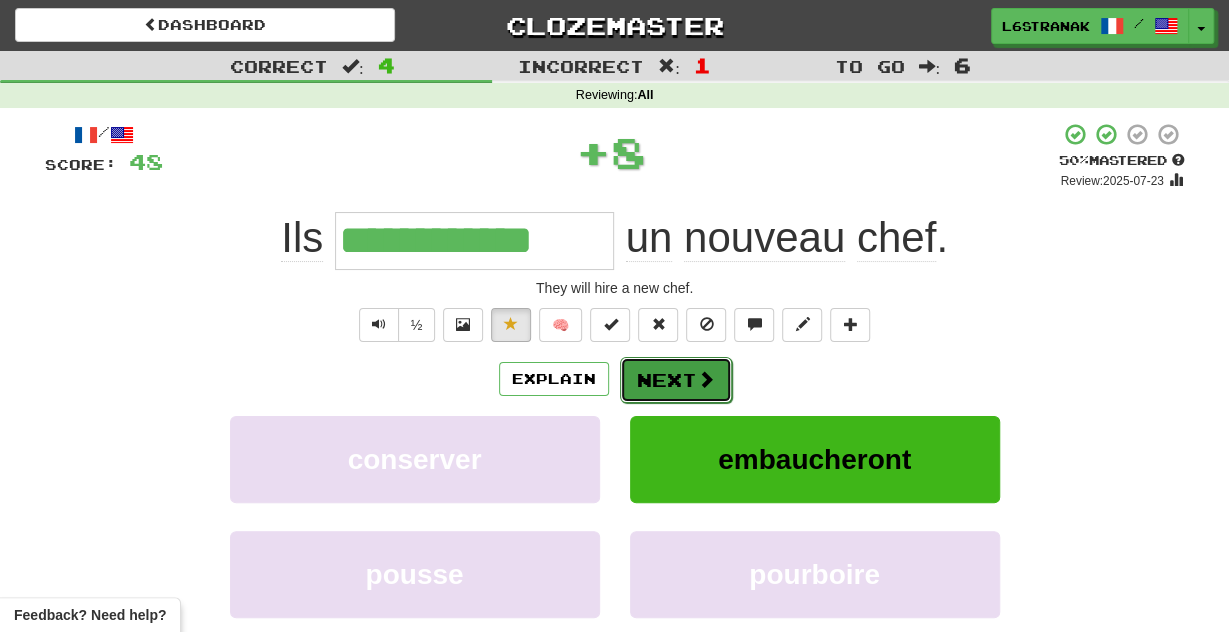 click on "Next" at bounding box center (676, 380) 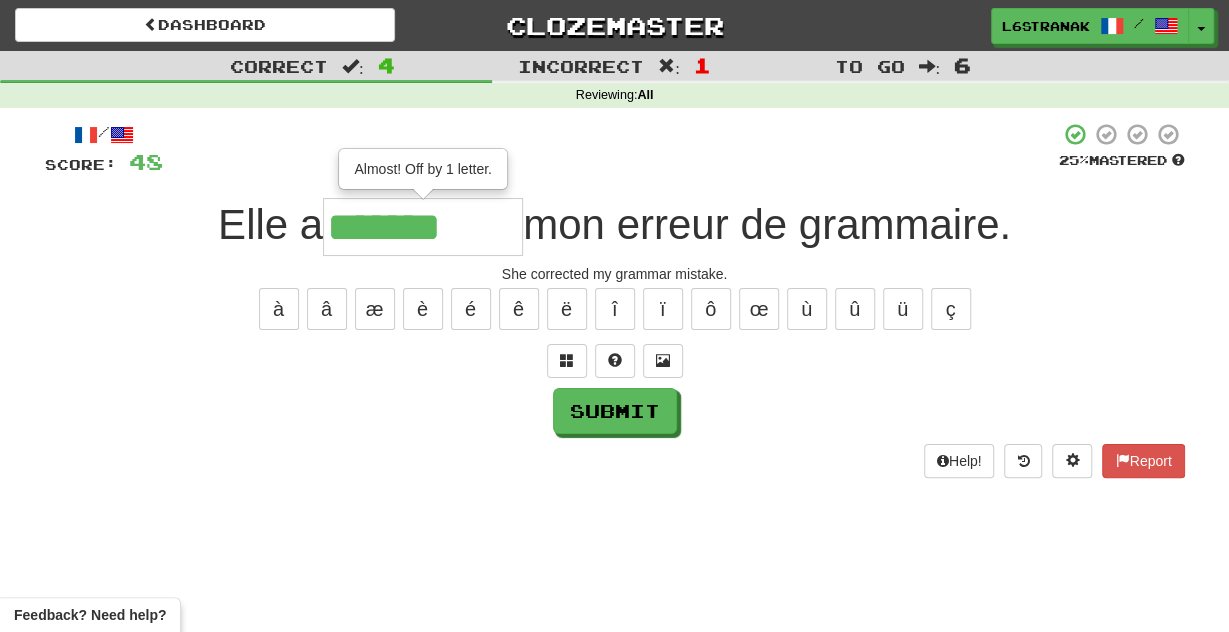 type on "*******" 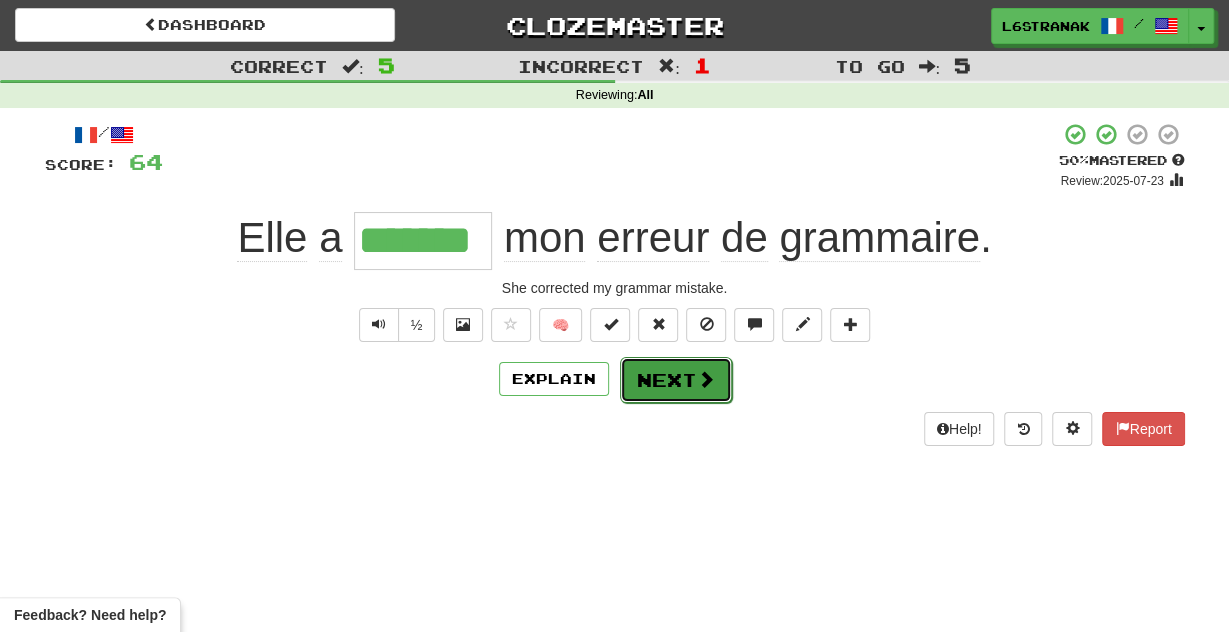 click on "Next" at bounding box center (676, 380) 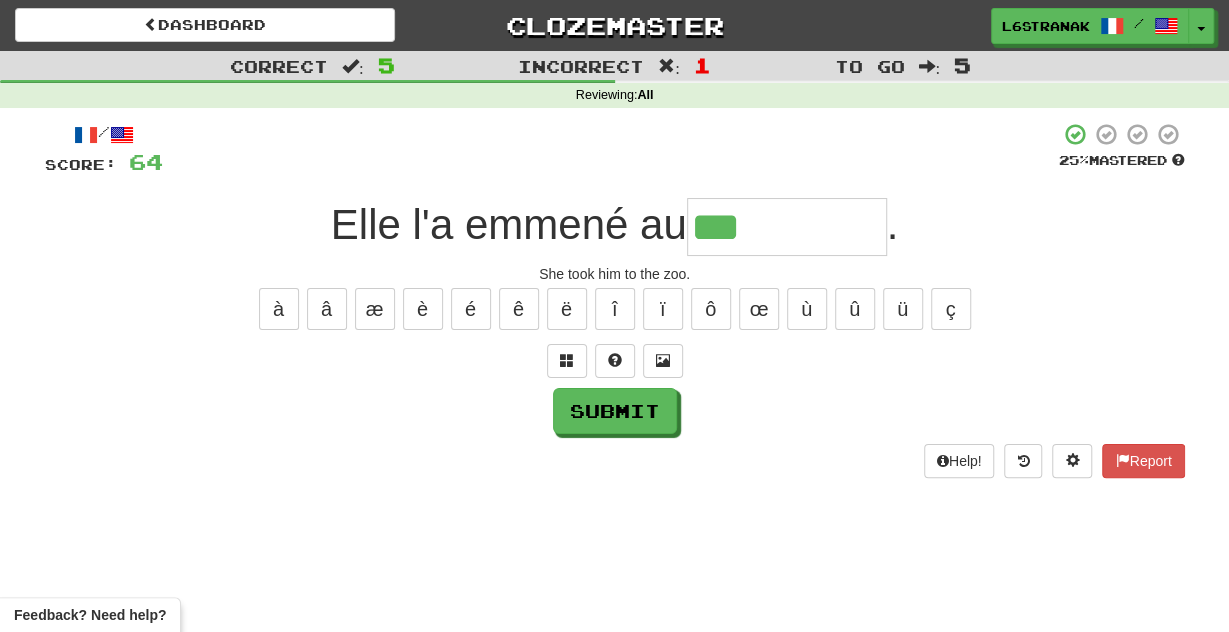 type on "***" 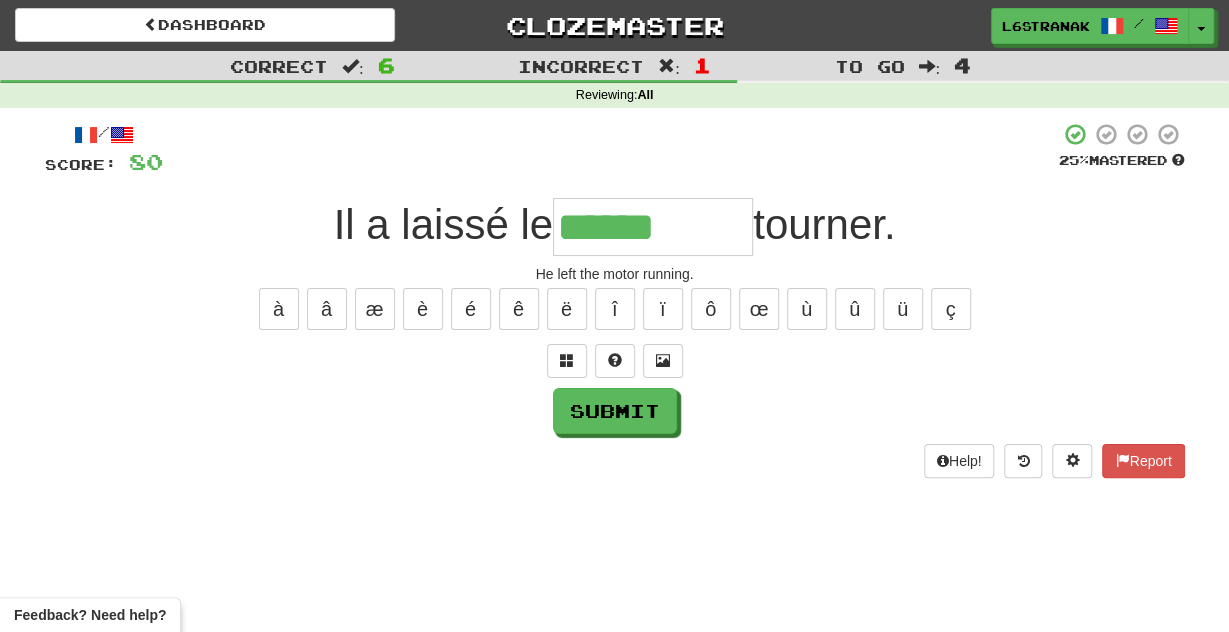 type on "******" 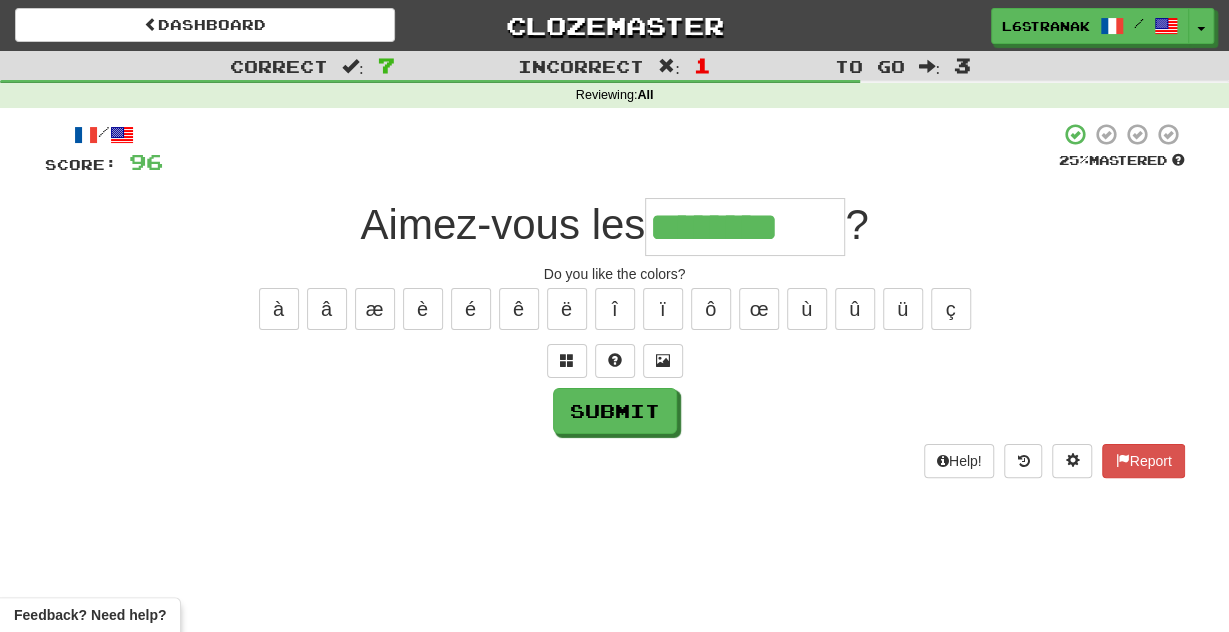 type on "********" 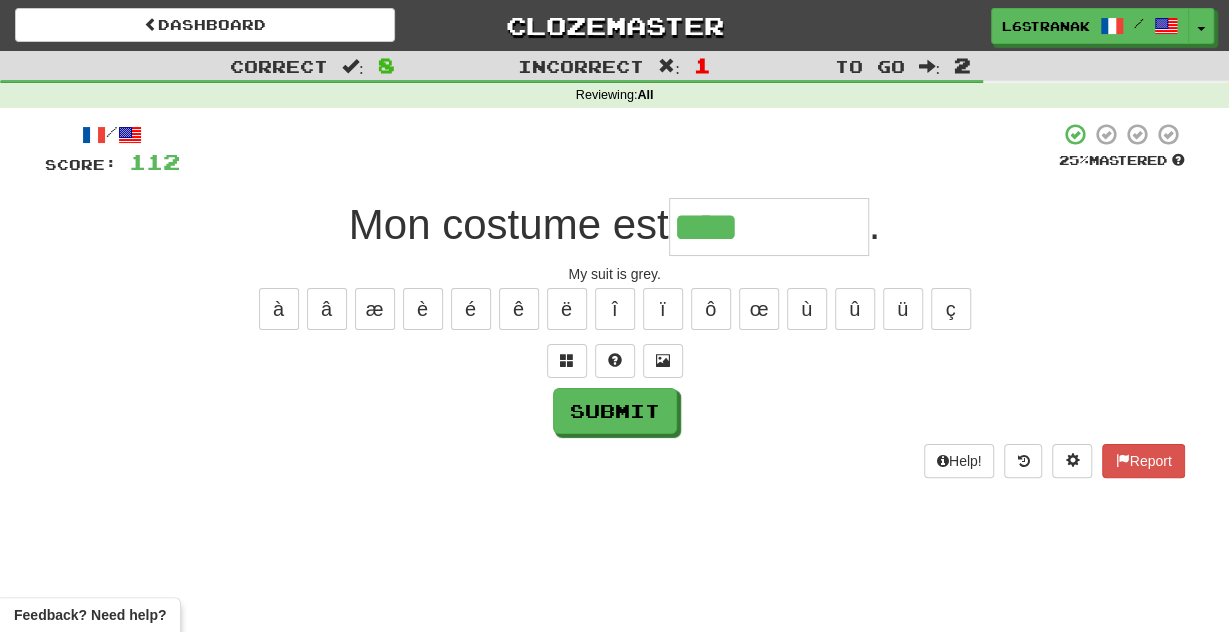 type on "****" 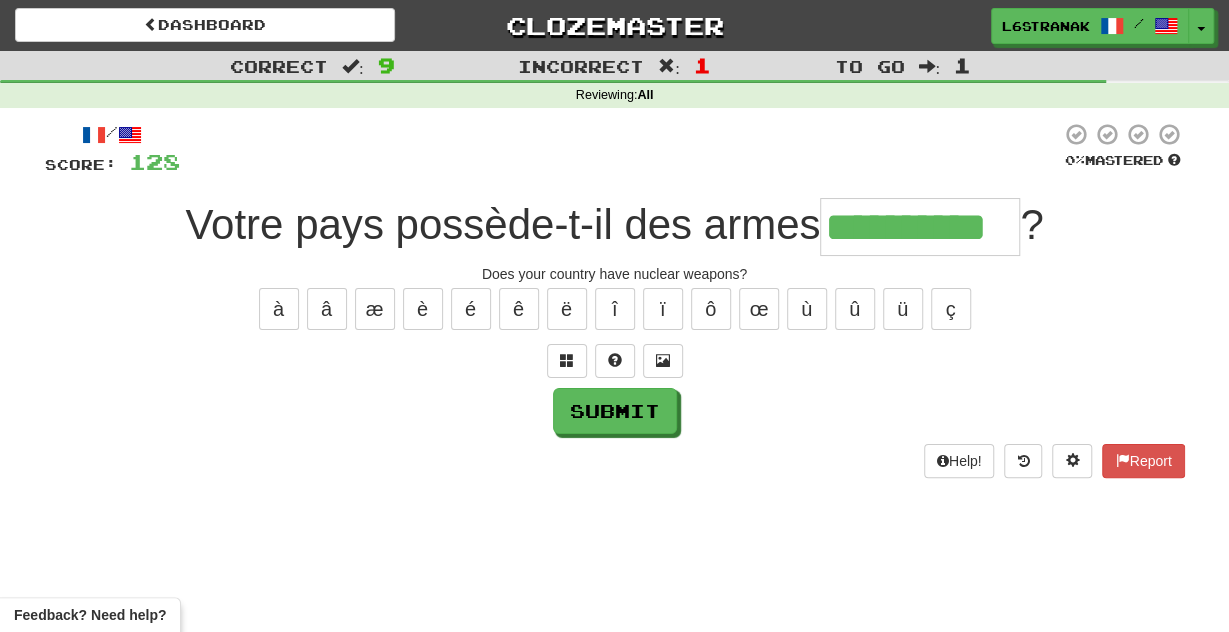type on "**********" 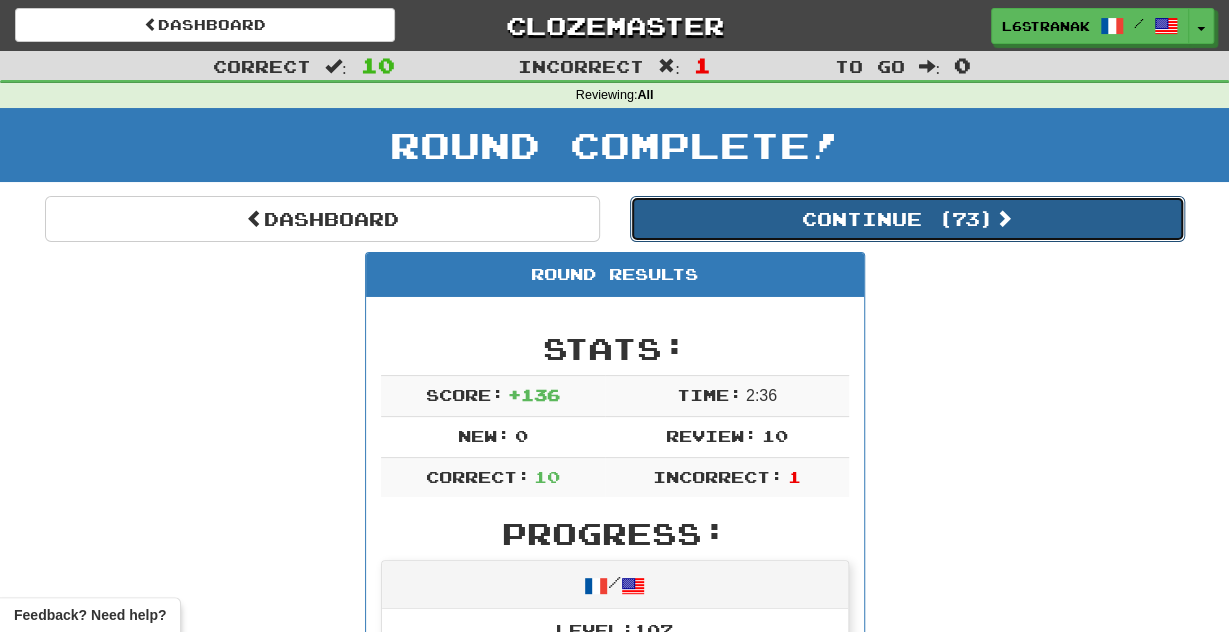 click on "Continue ( 73 )" at bounding box center (907, 219) 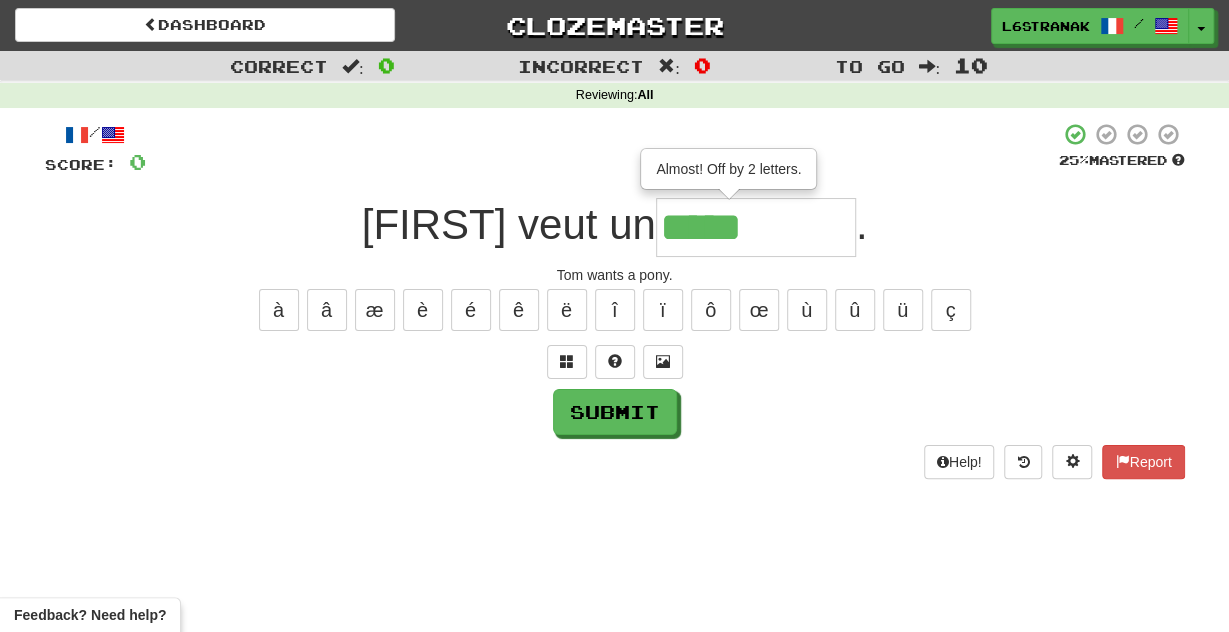 type on "*****" 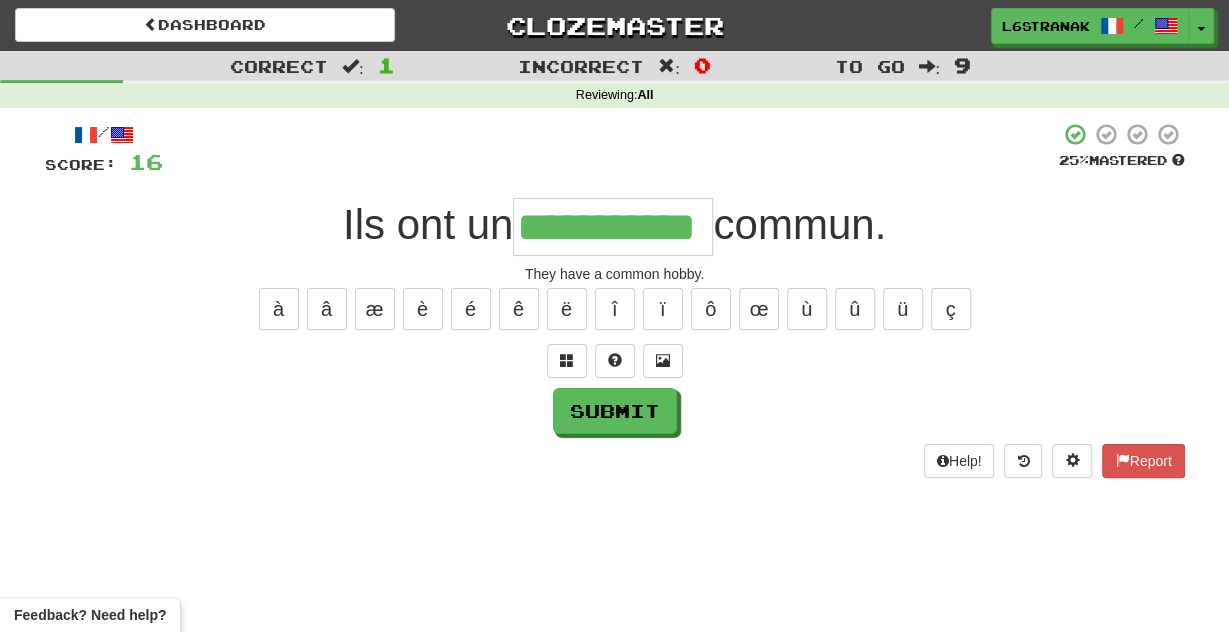 scroll, scrollTop: 0, scrollLeft: 48, axis: horizontal 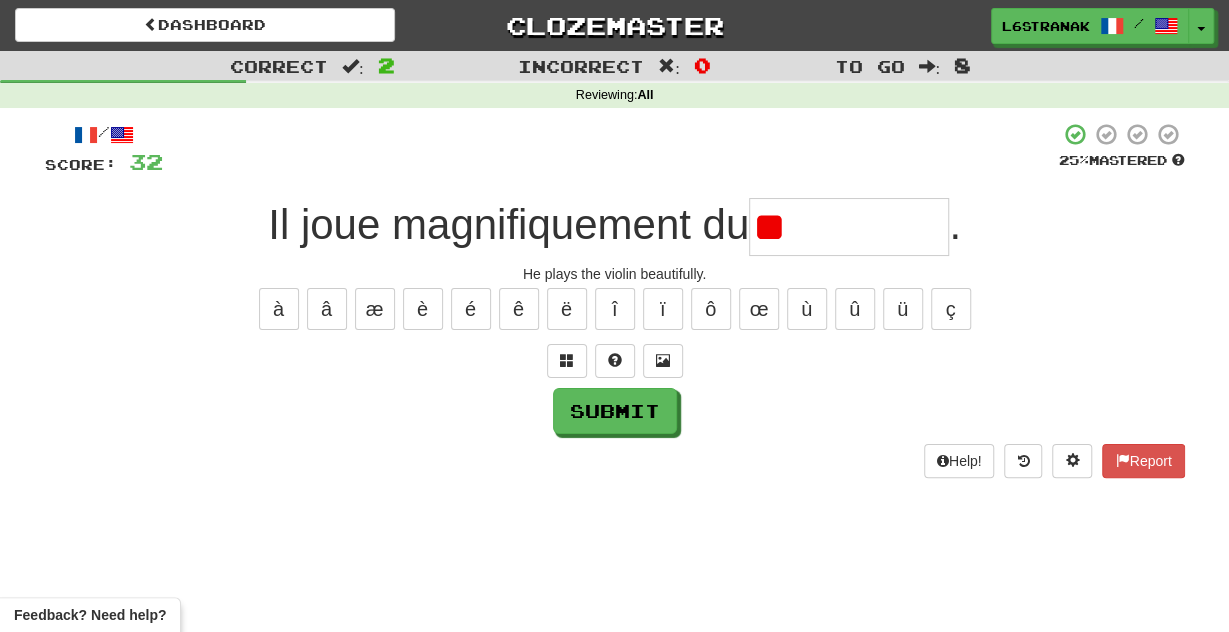 type on "*" 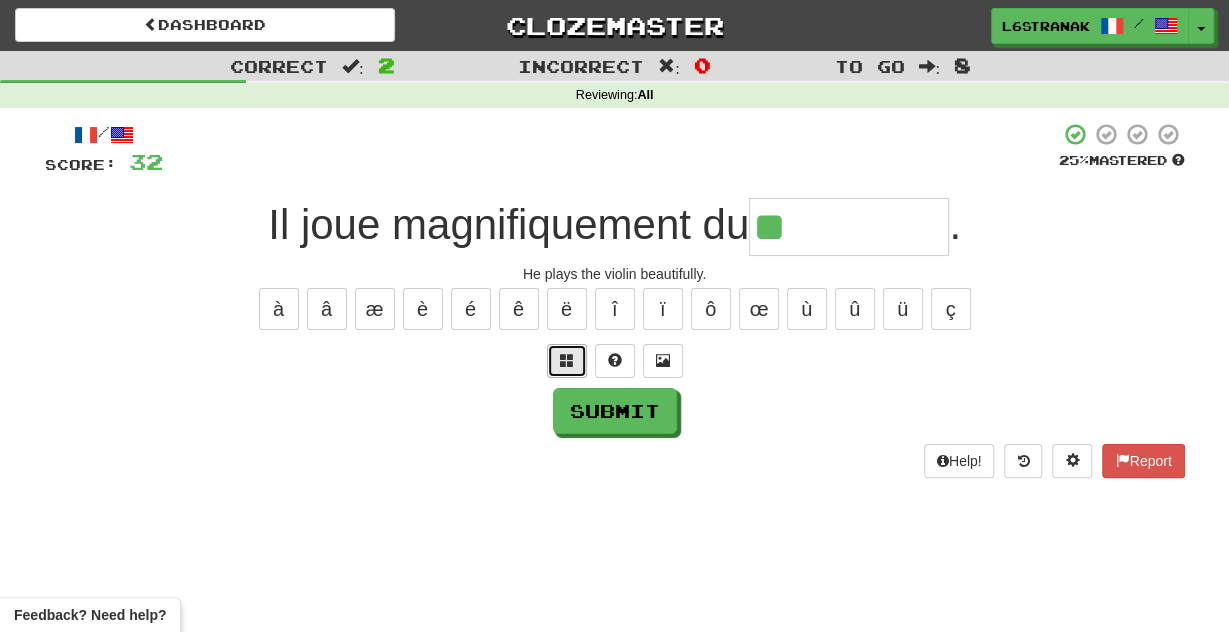 click at bounding box center [567, 361] 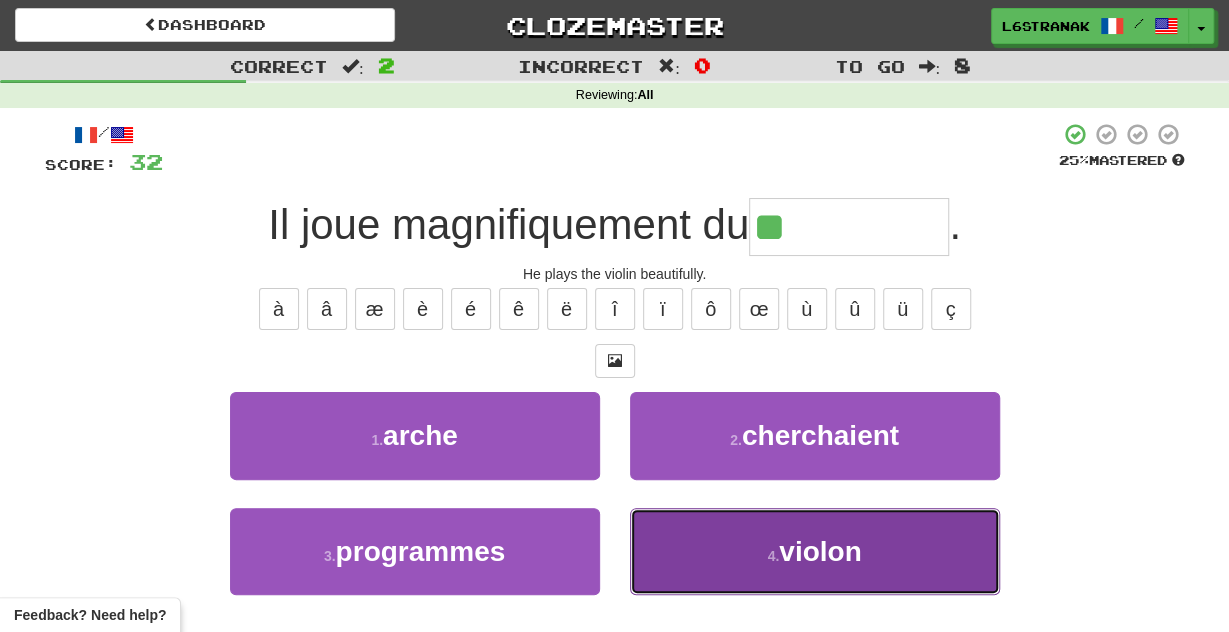 click on "4 .  violon" at bounding box center (815, 551) 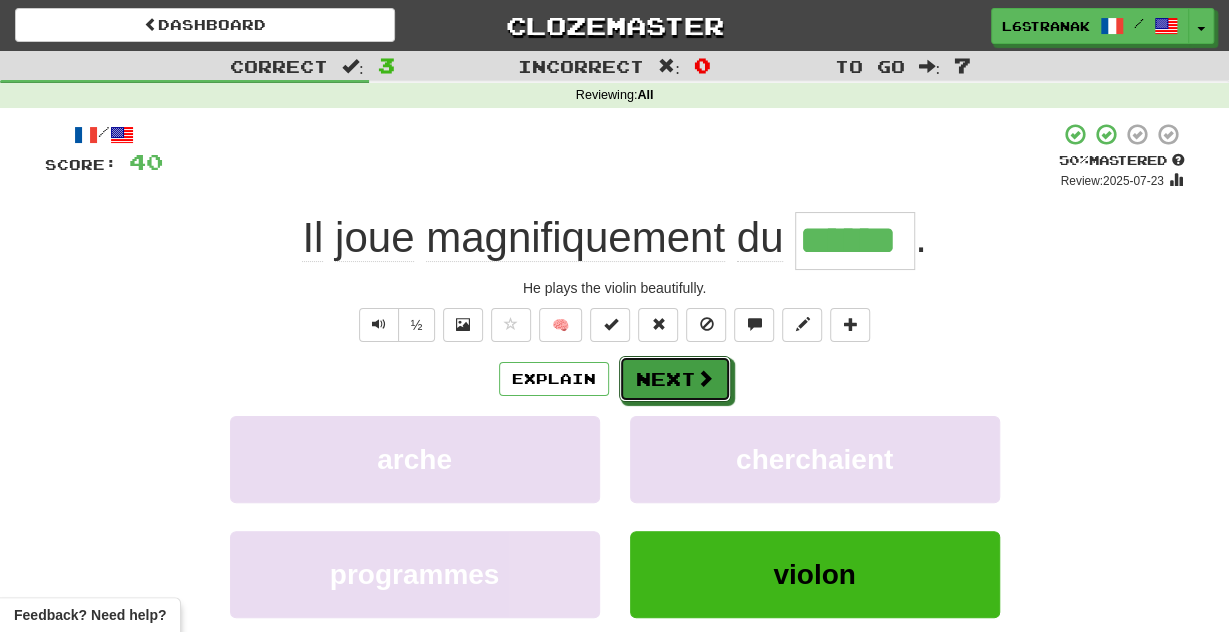 click on "Next" at bounding box center (675, 379) 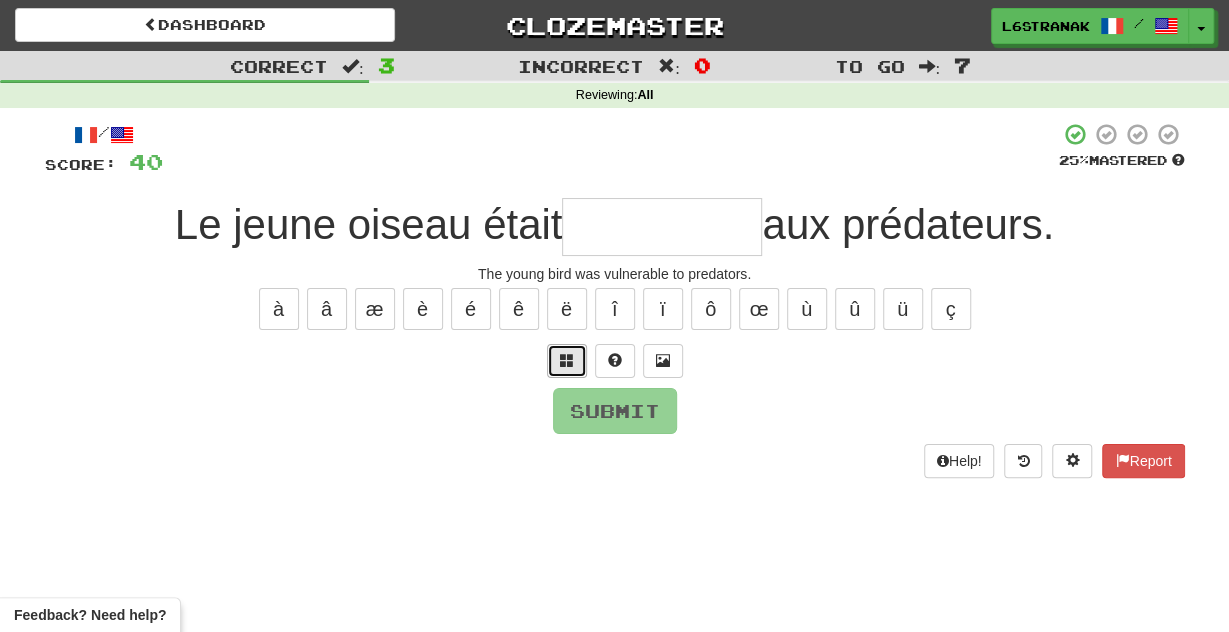 click at bounding box center [567, 361] 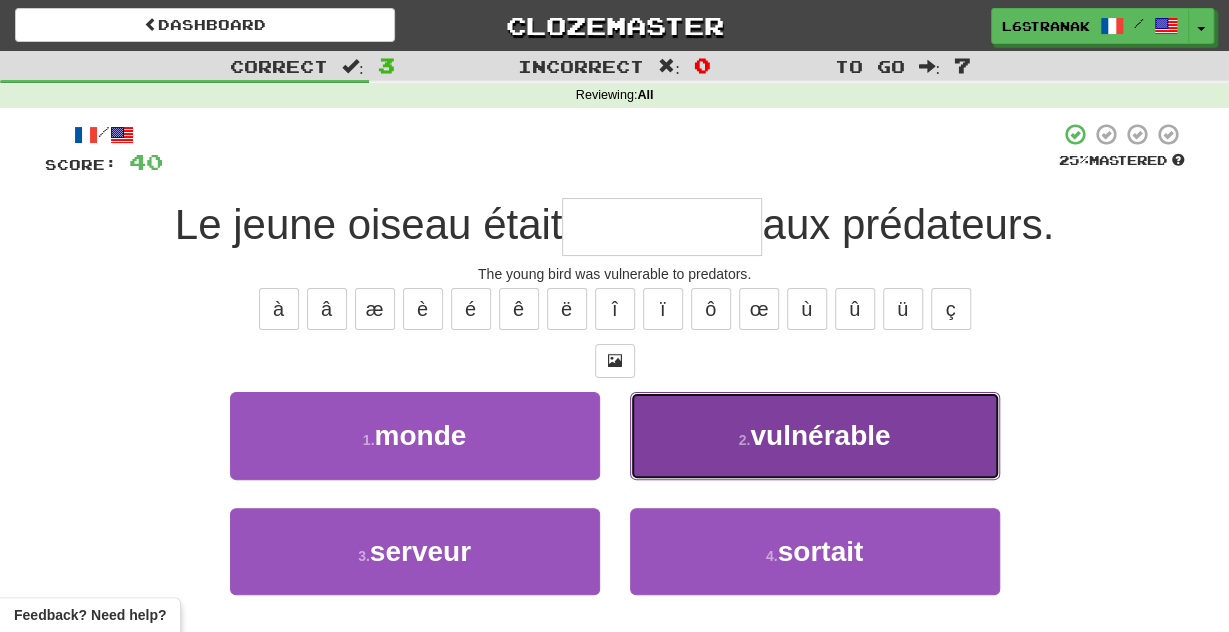 click on "2 .  vulnérable" at bounding box center [815, 435] 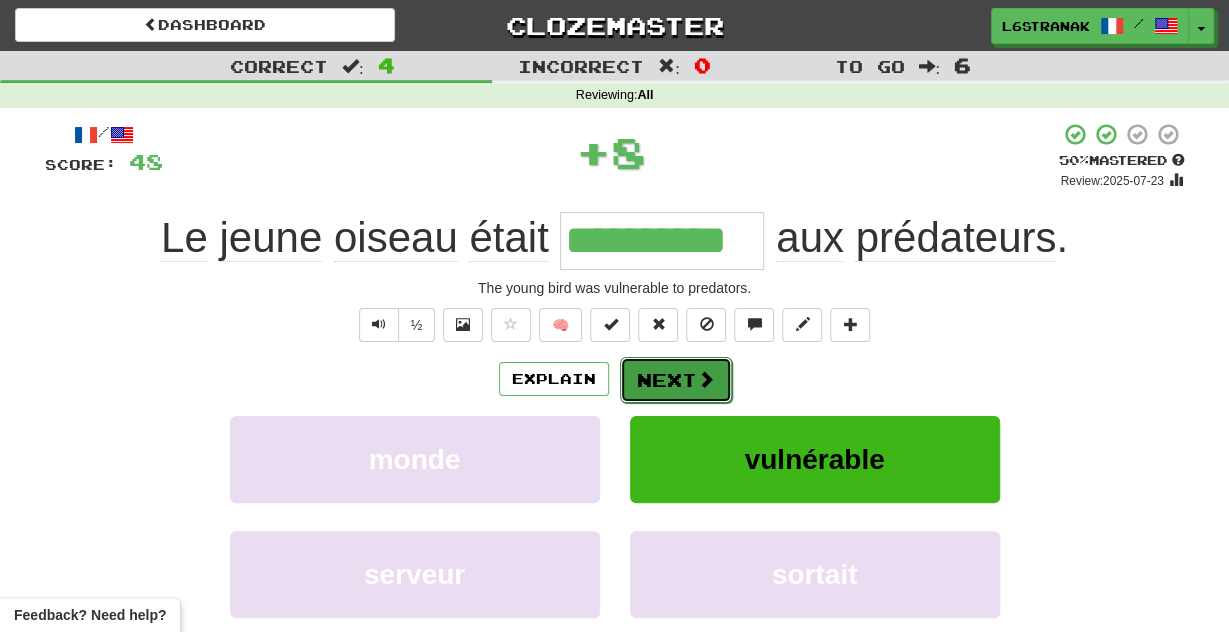 click on "Next" at bounding box center (676, 380) 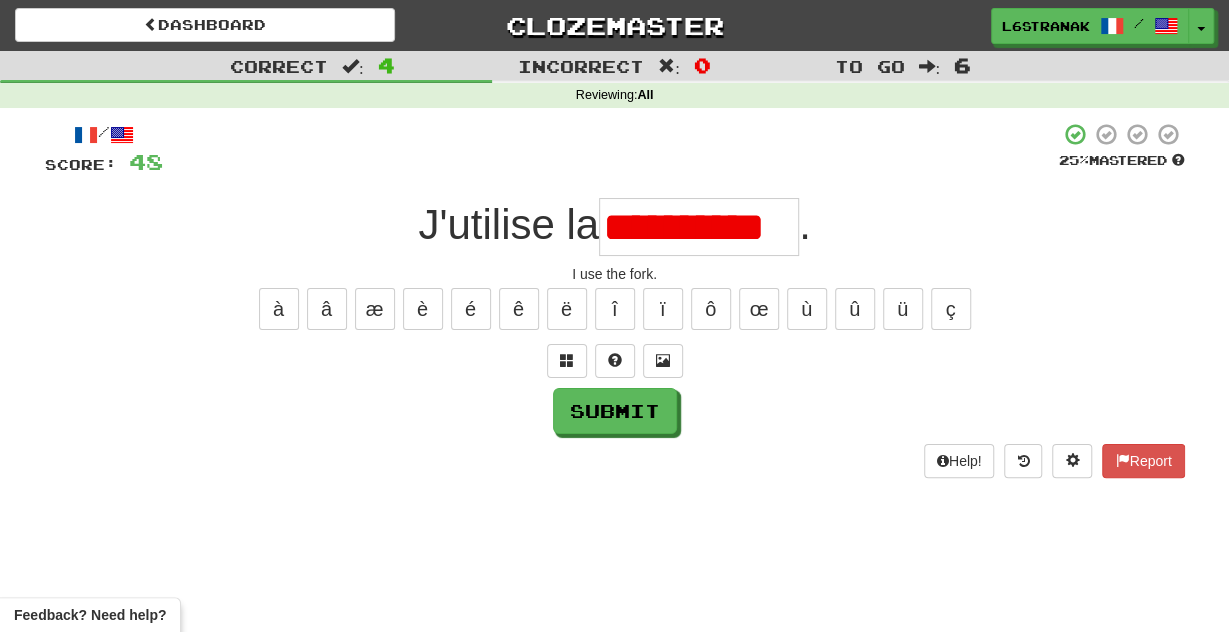 scroll, scrollTop: 0, scrollLeft: 0, axis: both 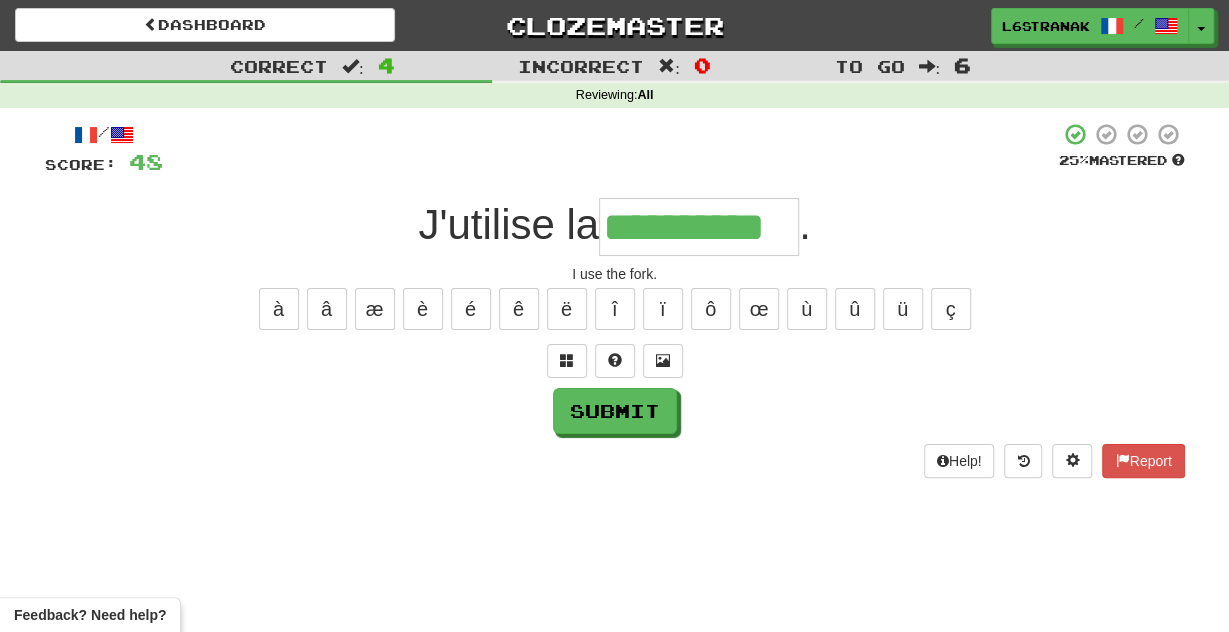 type on "**********" 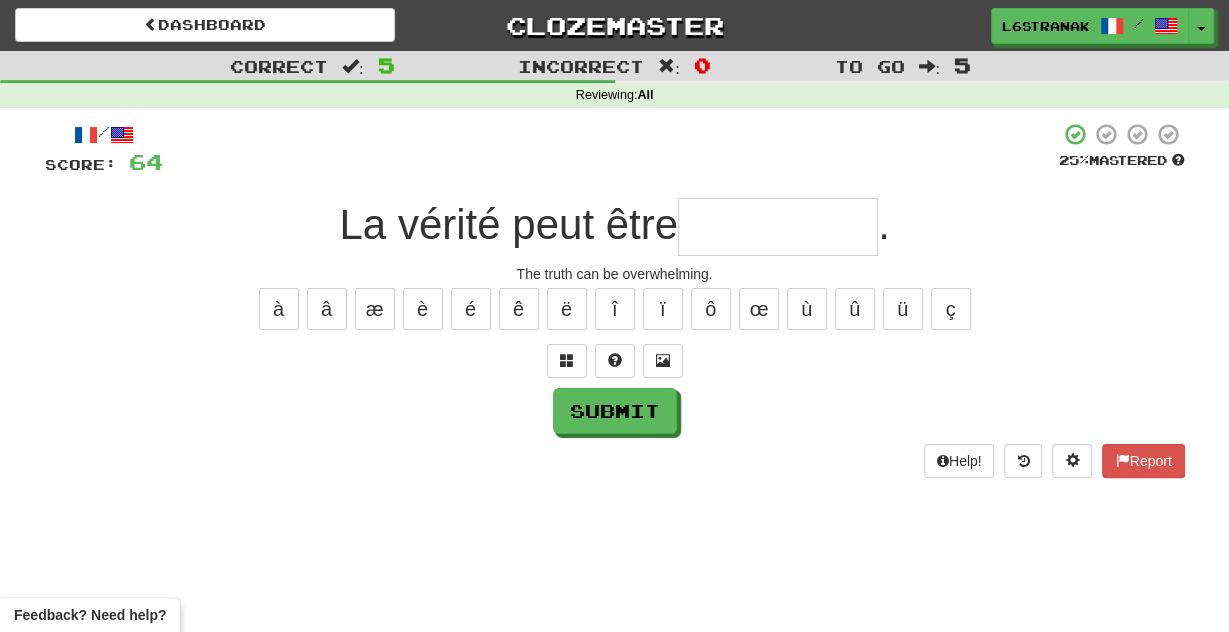 type on "*" 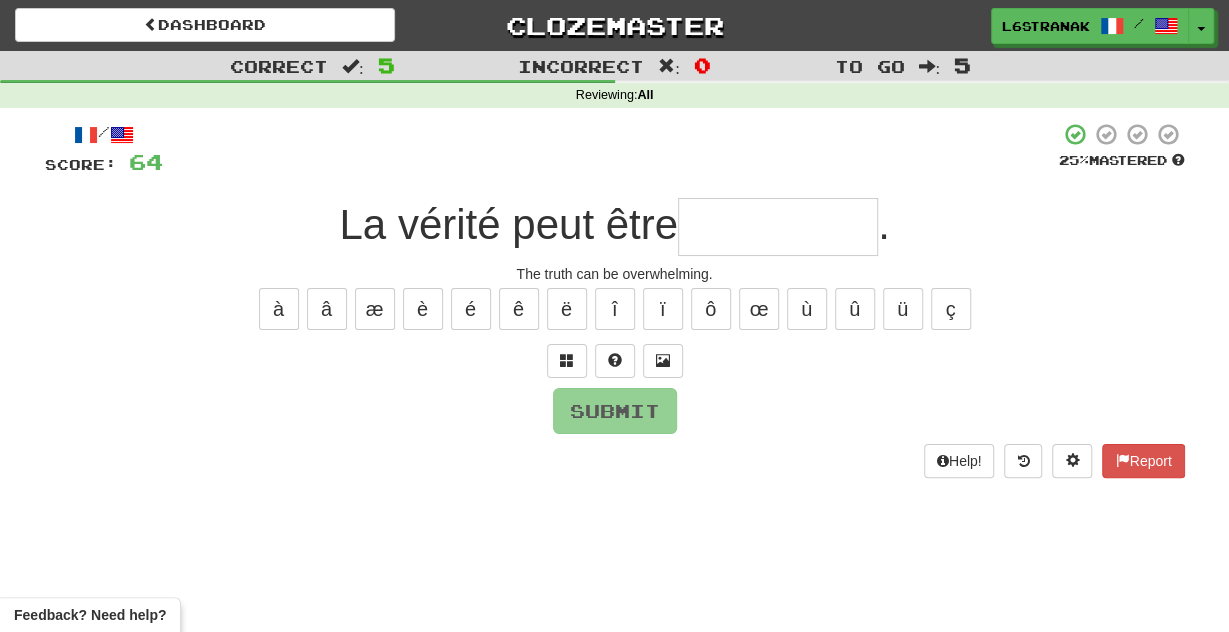type on "*" 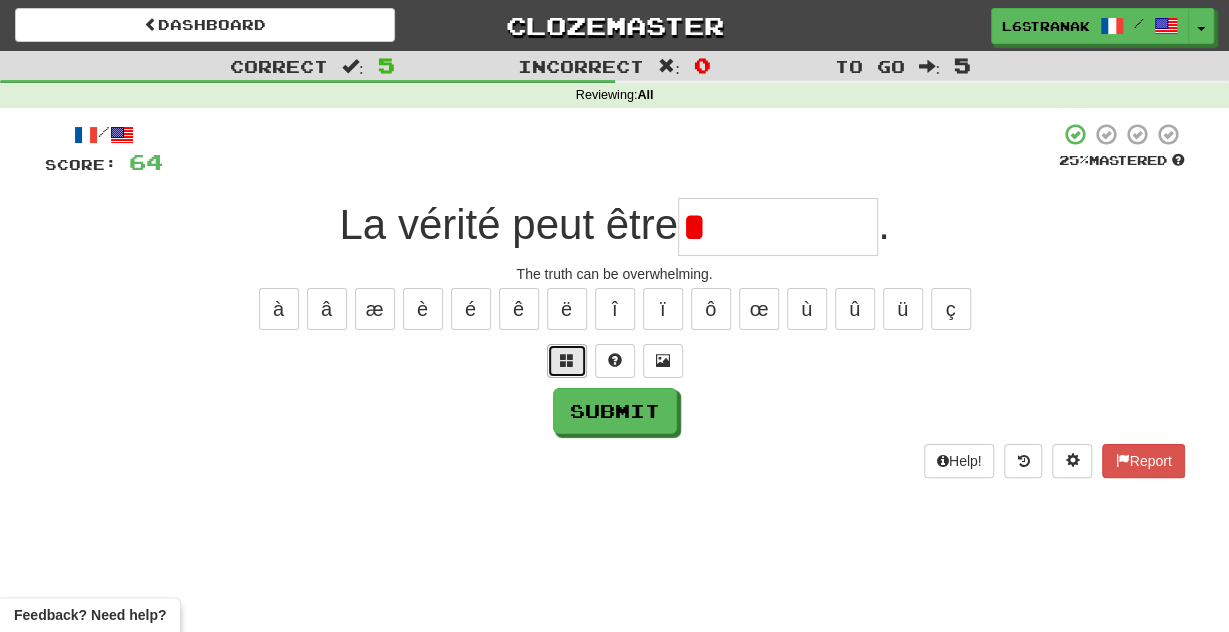 click at bounding box center [567, 360] 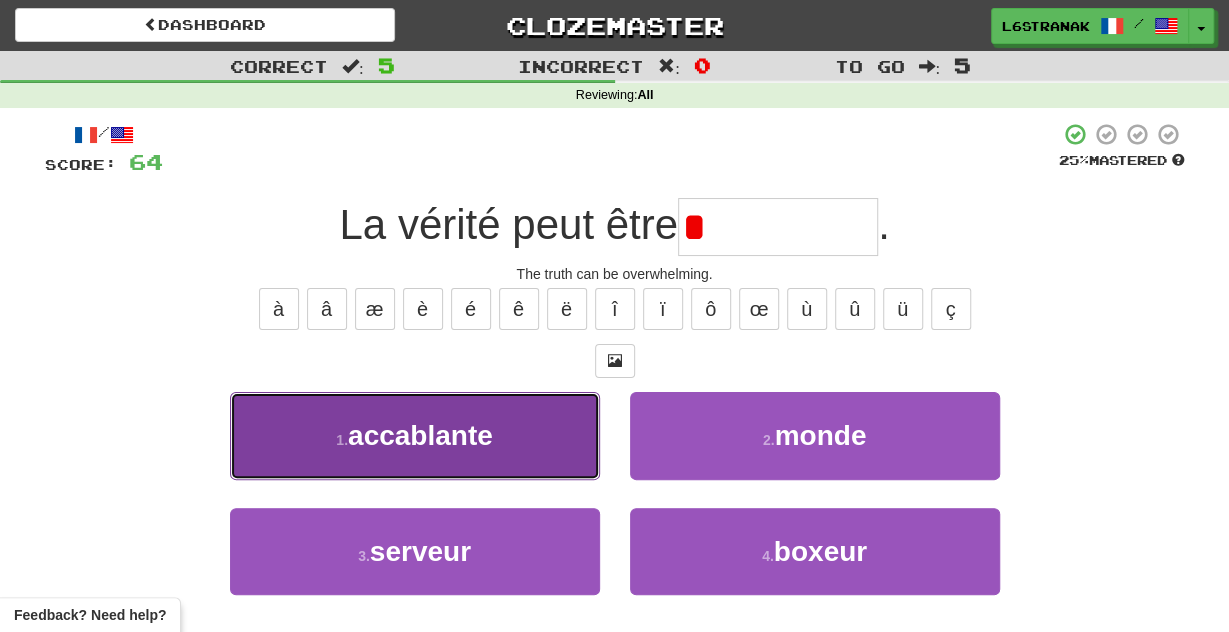 click on "1 .  accablante" at bounding box center [415, 435] 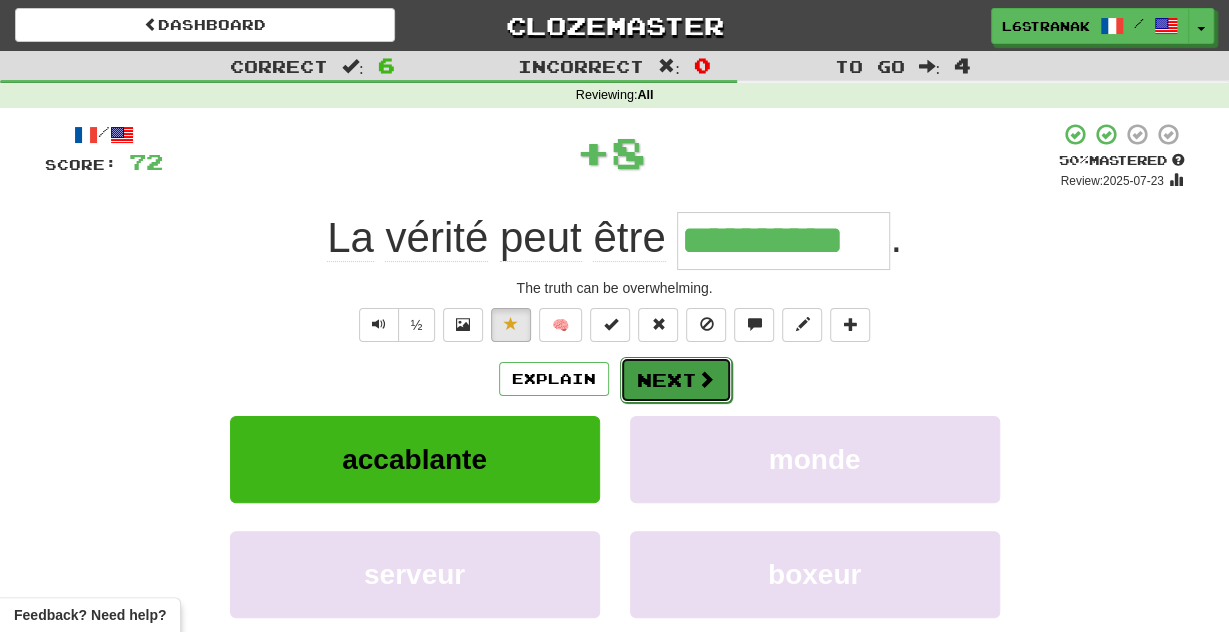 click on "Next" at bounding box center [676, 380] 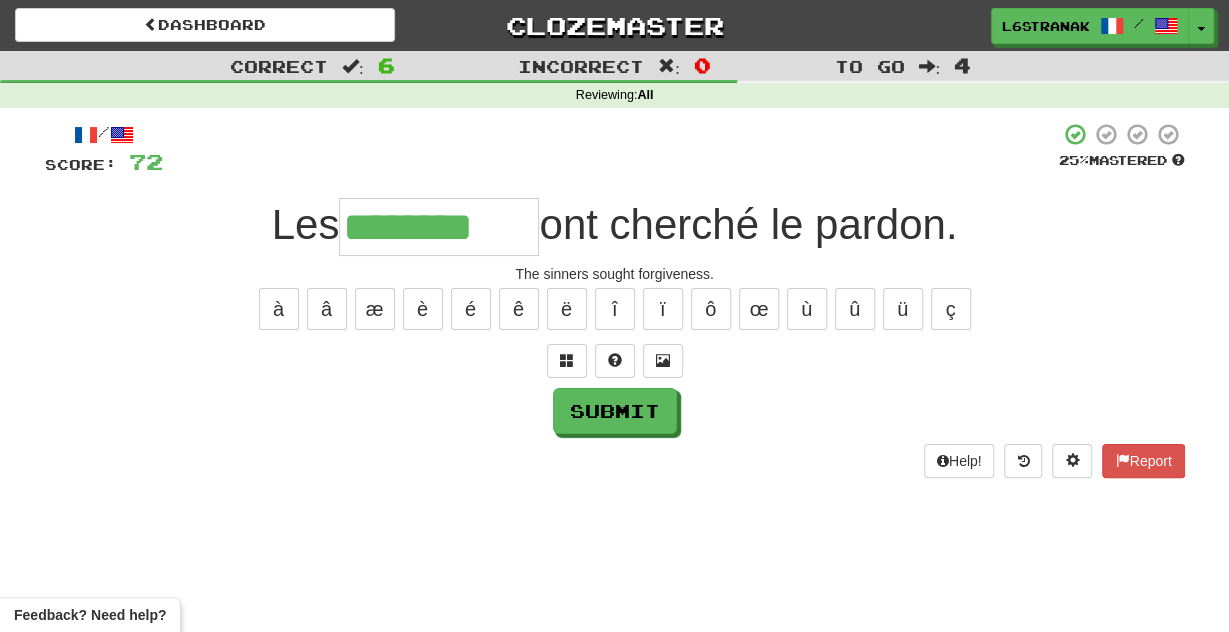 type on "********" 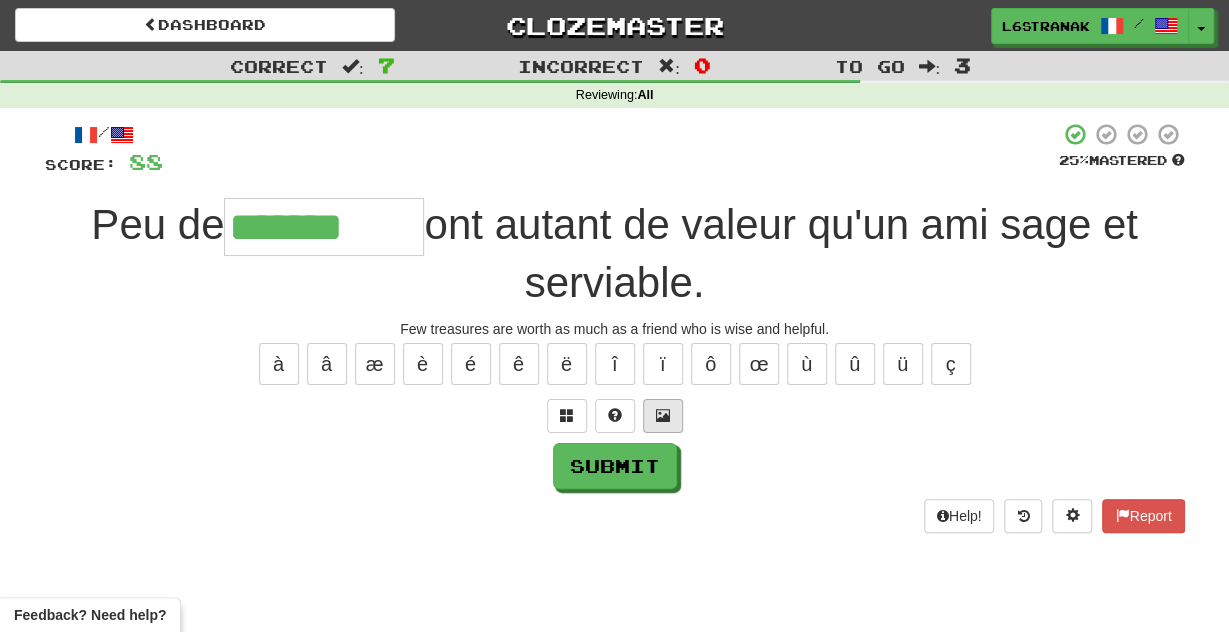 type on "*******" 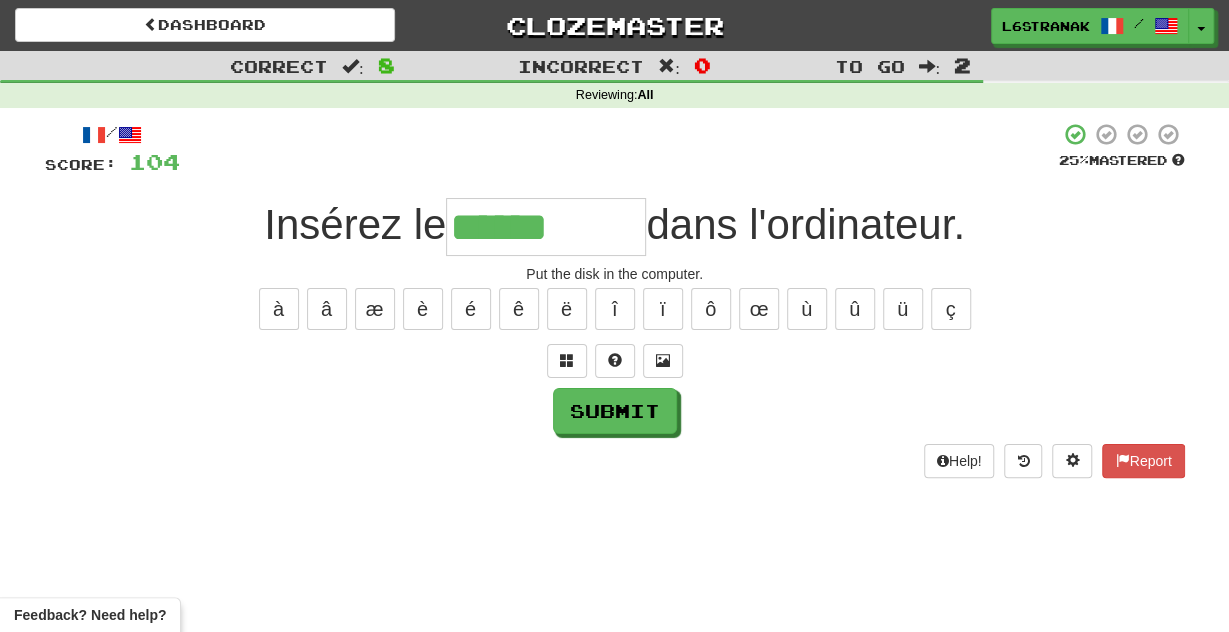 type on "******" 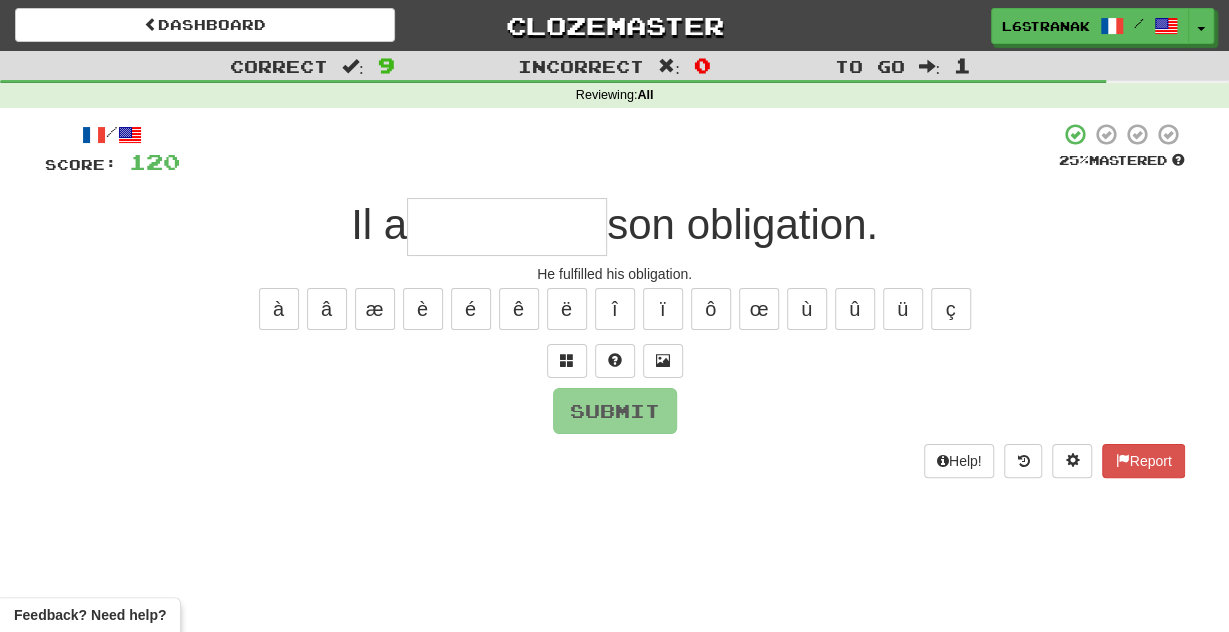 type on "*" 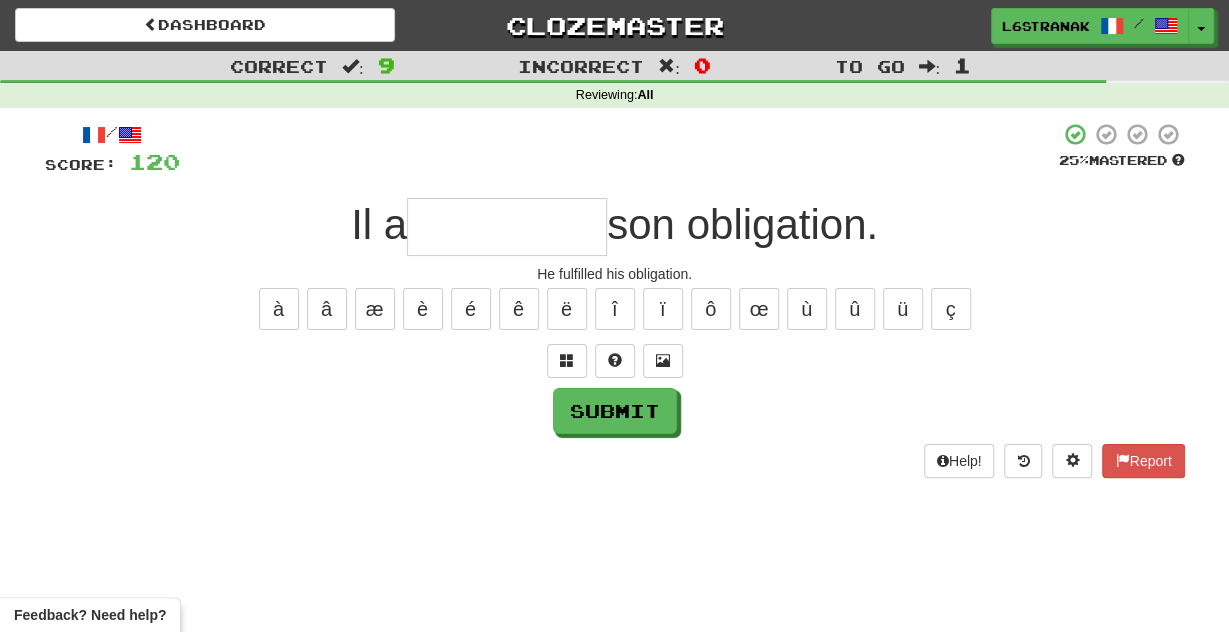 type on "*" 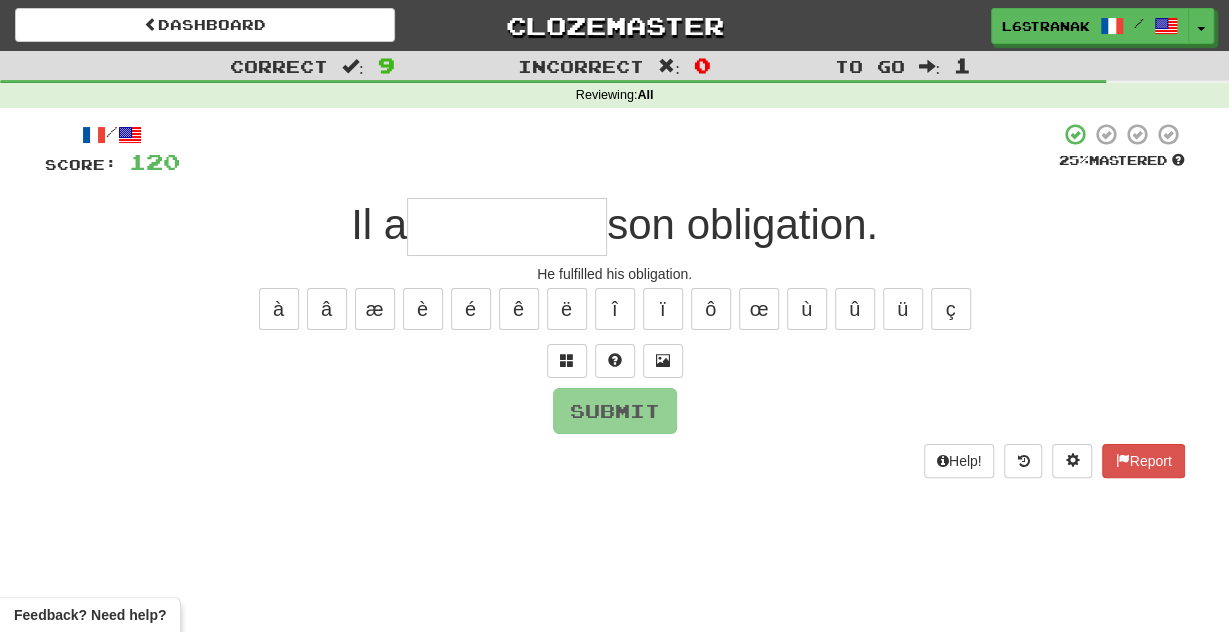 type on "*" 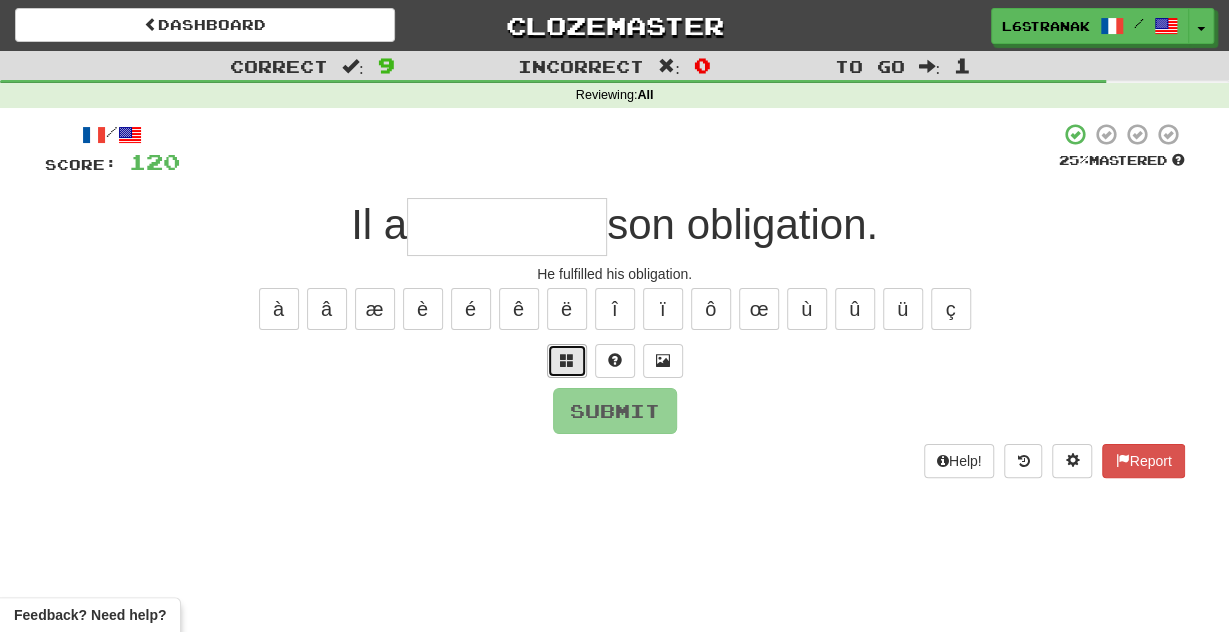 click at bounding box center (567, 361) 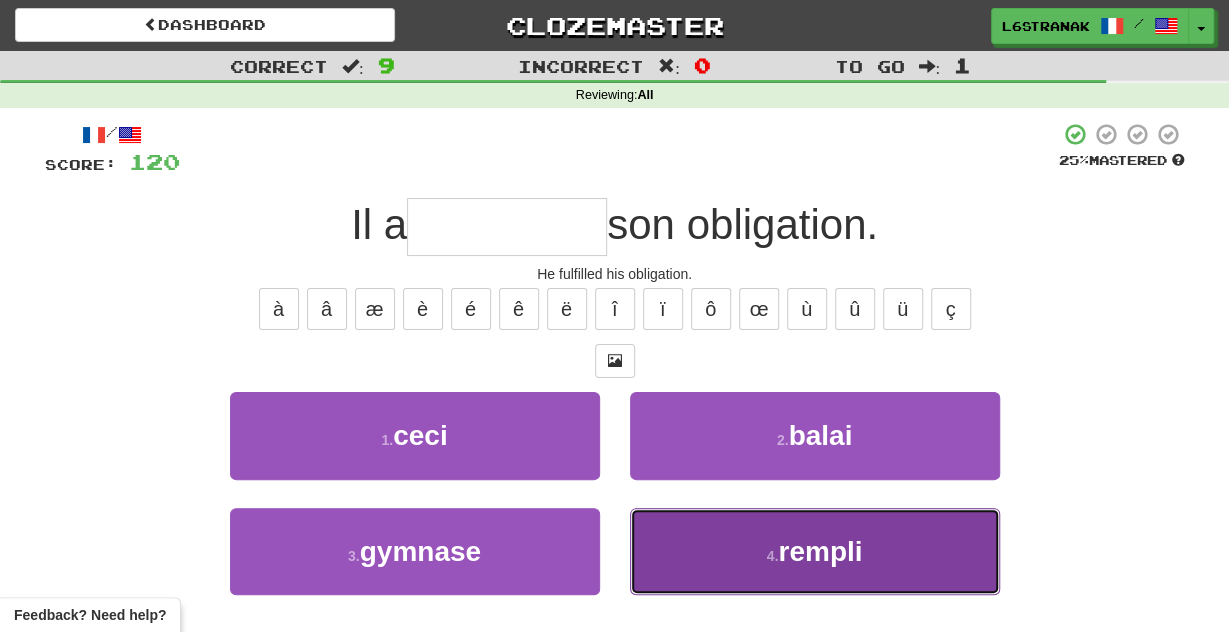 click on "4 .  rempli" at bounding box center [815, 551] 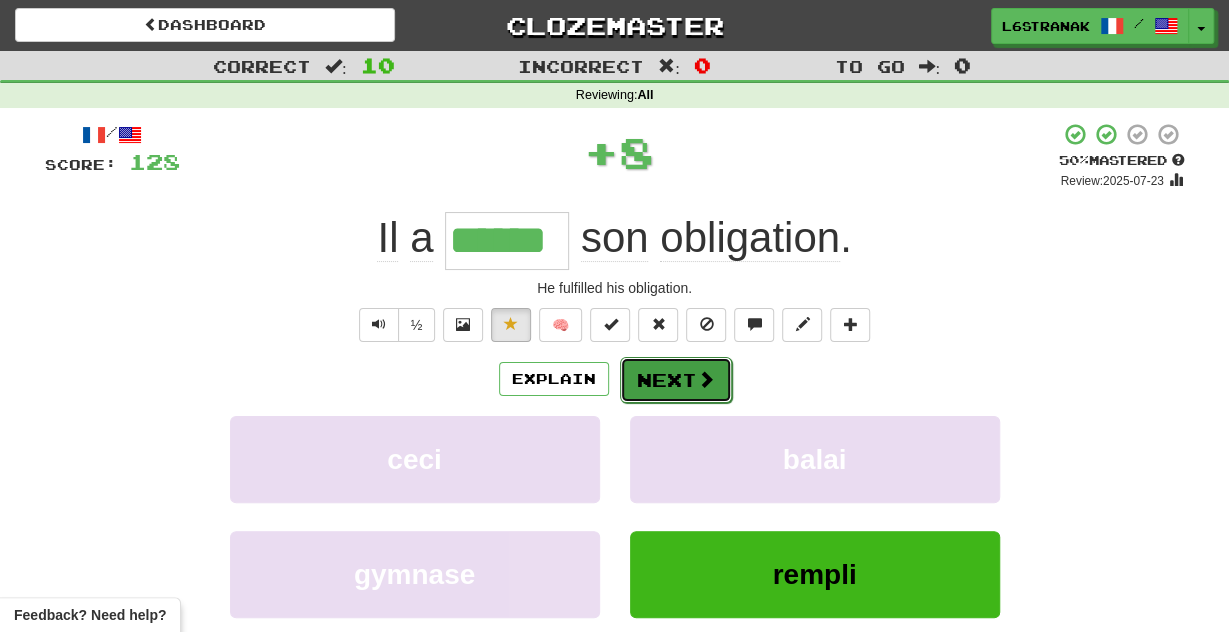 click on "Next" at bounding box center [676, 380] 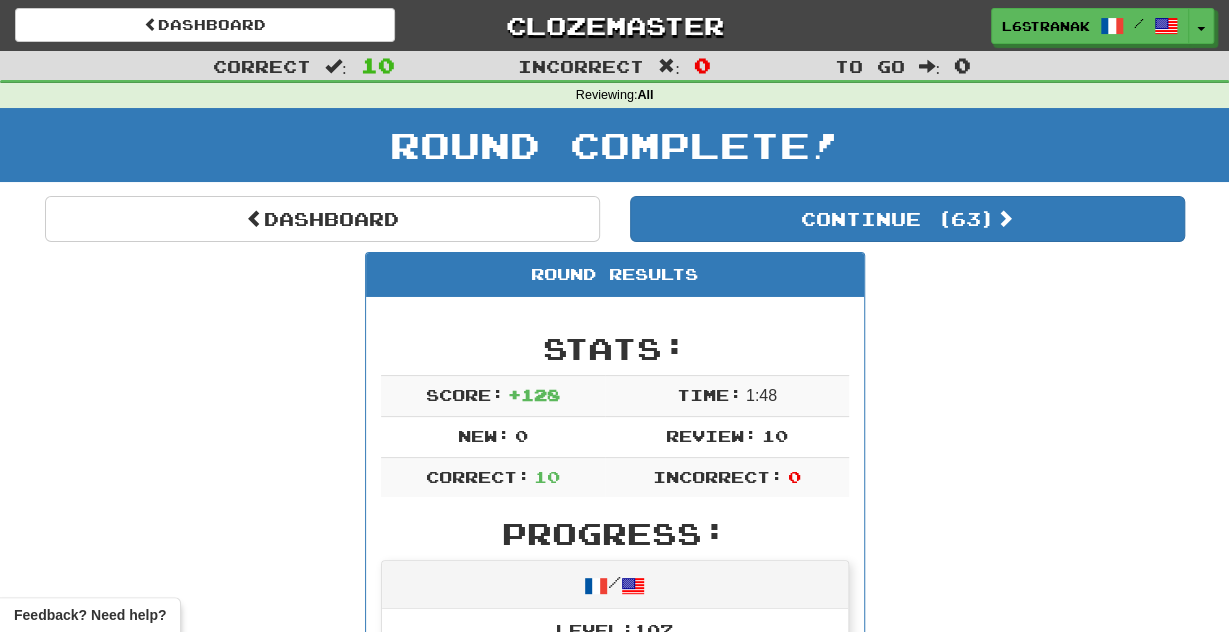 drag, startPoint x: 160, startPoint y: 430, endPoint x: 165, endPoint y: 418, distance: 13 